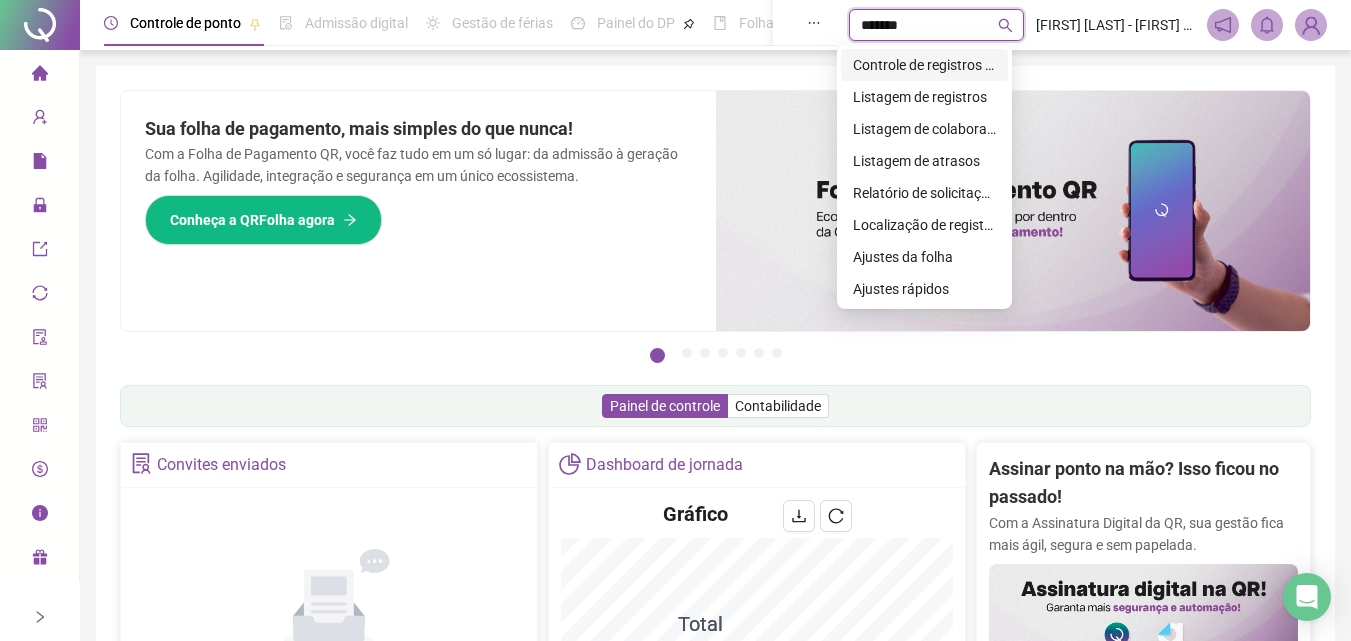 click on "Ajustes da folha" at bounding box center (924, 257) 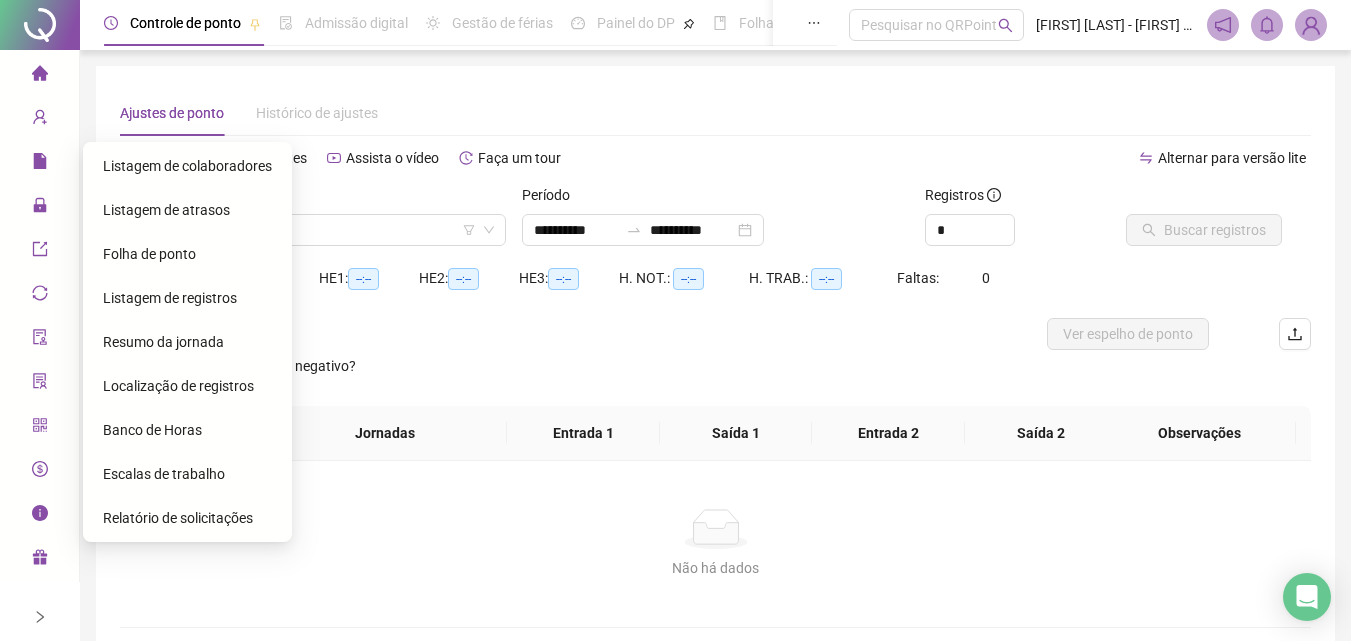 click on "Folha de ponto" at bounding box center [149, 254] 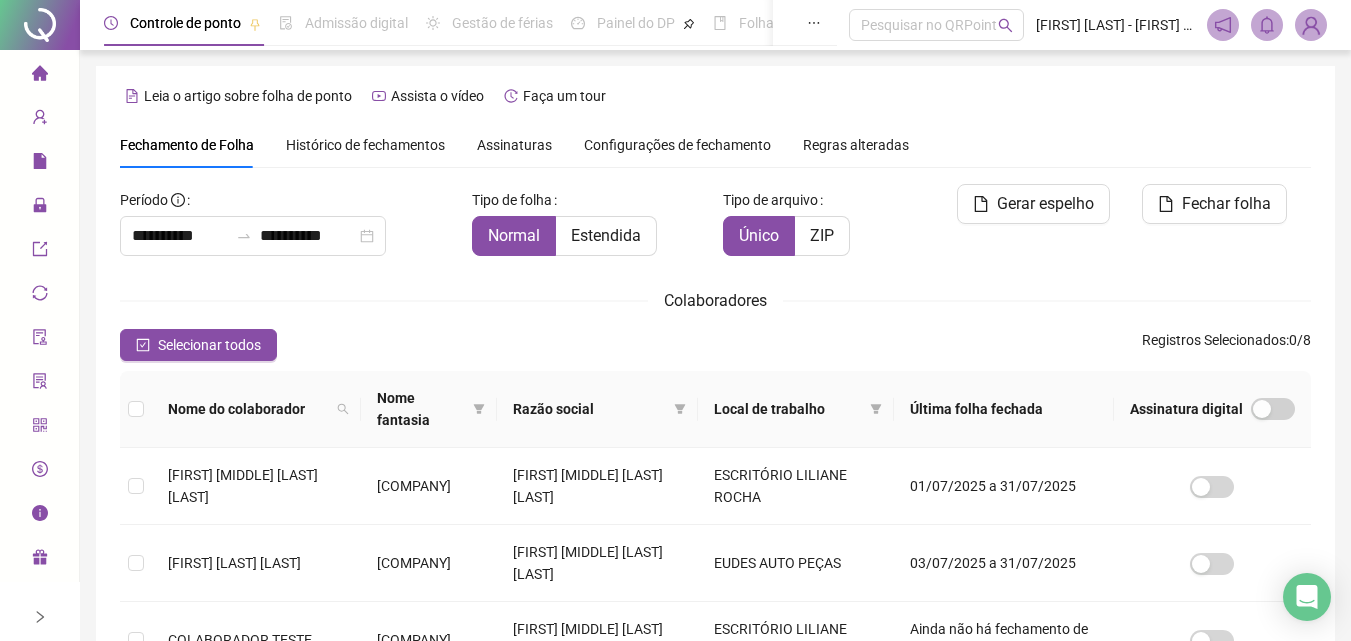 scroll, scrollTop: 78, scrollLeft: 0, axis: vertical 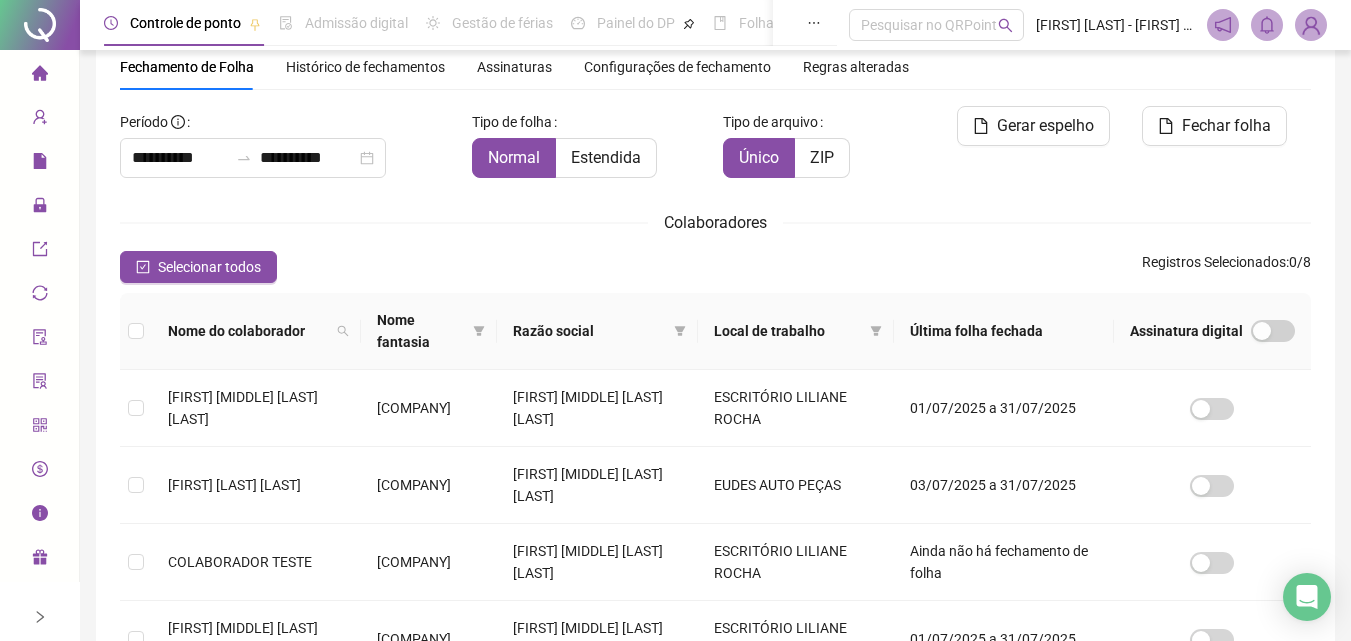 click on "Histórico de fechamentos" at bounding box center (365, 67) 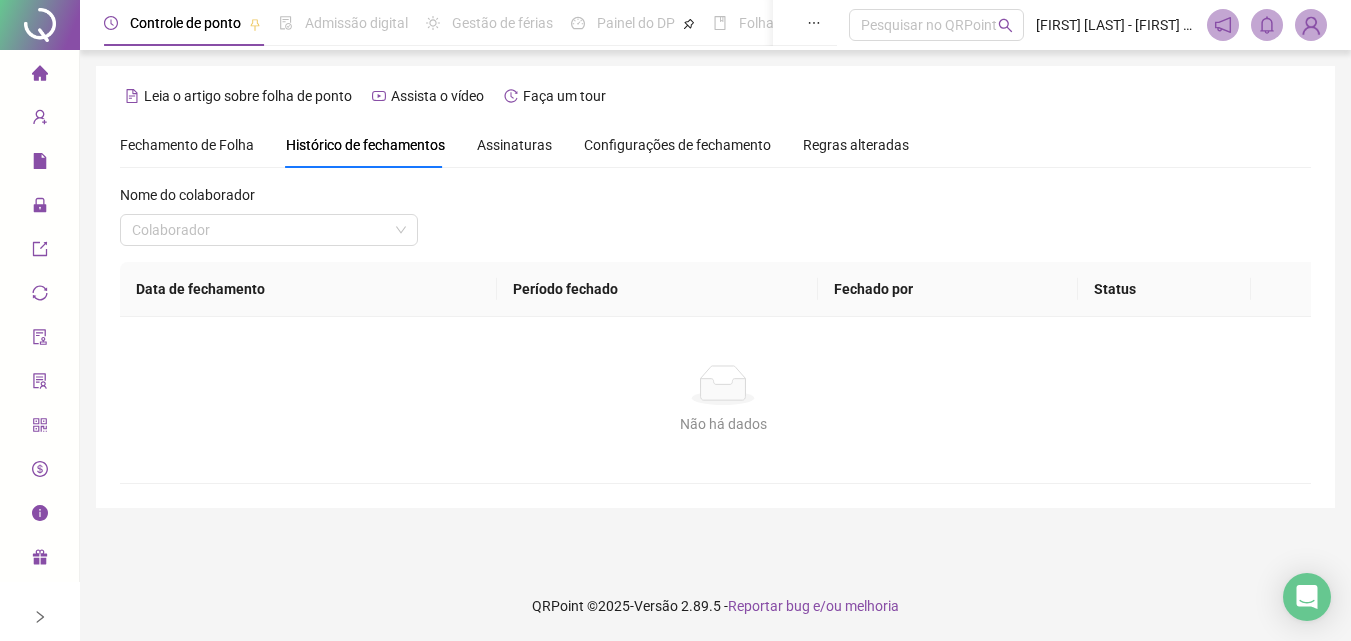 scroll, scrollTop: 0, scrollLeft: 0, axis: both 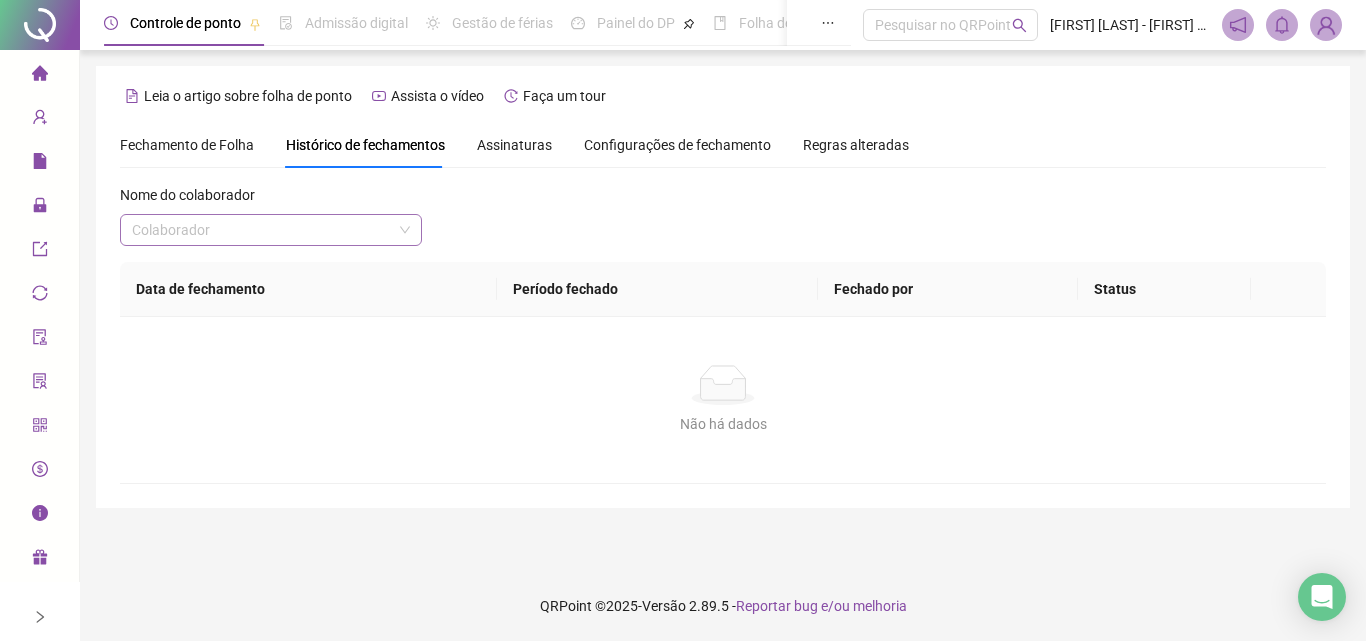 click at bounding box center (262, 230) 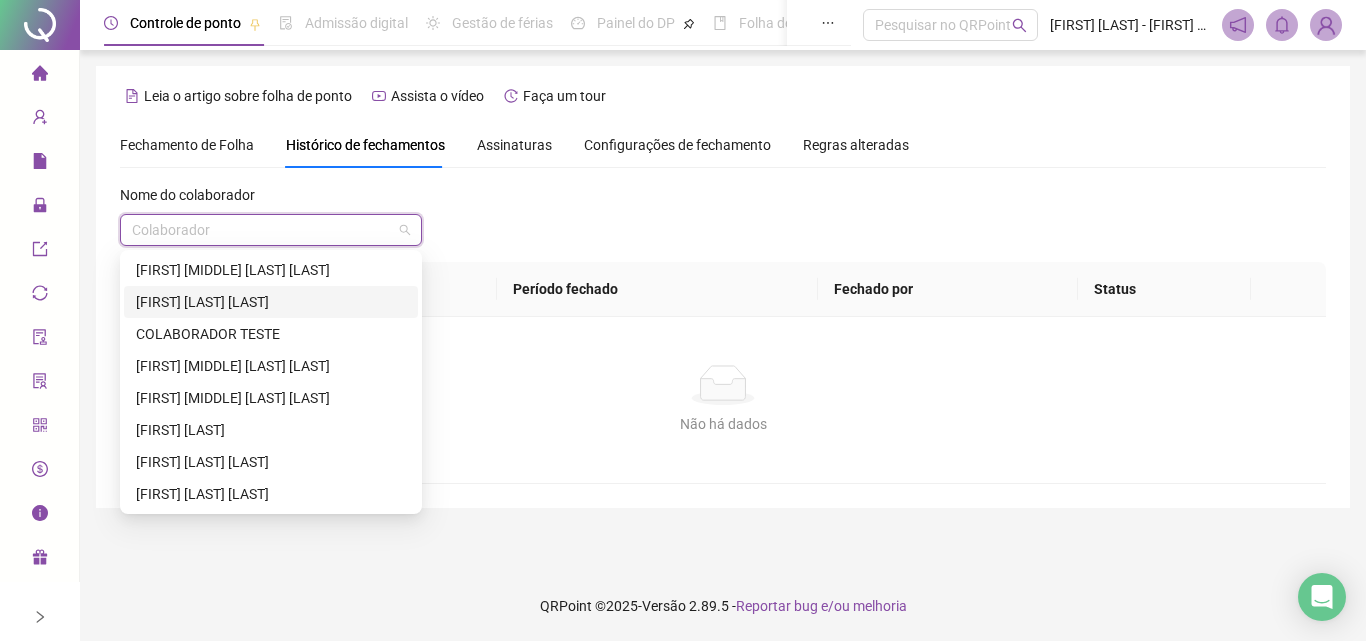 click on "[FIRST] [LAST] [LAST]" at bounding box center [271, 302] 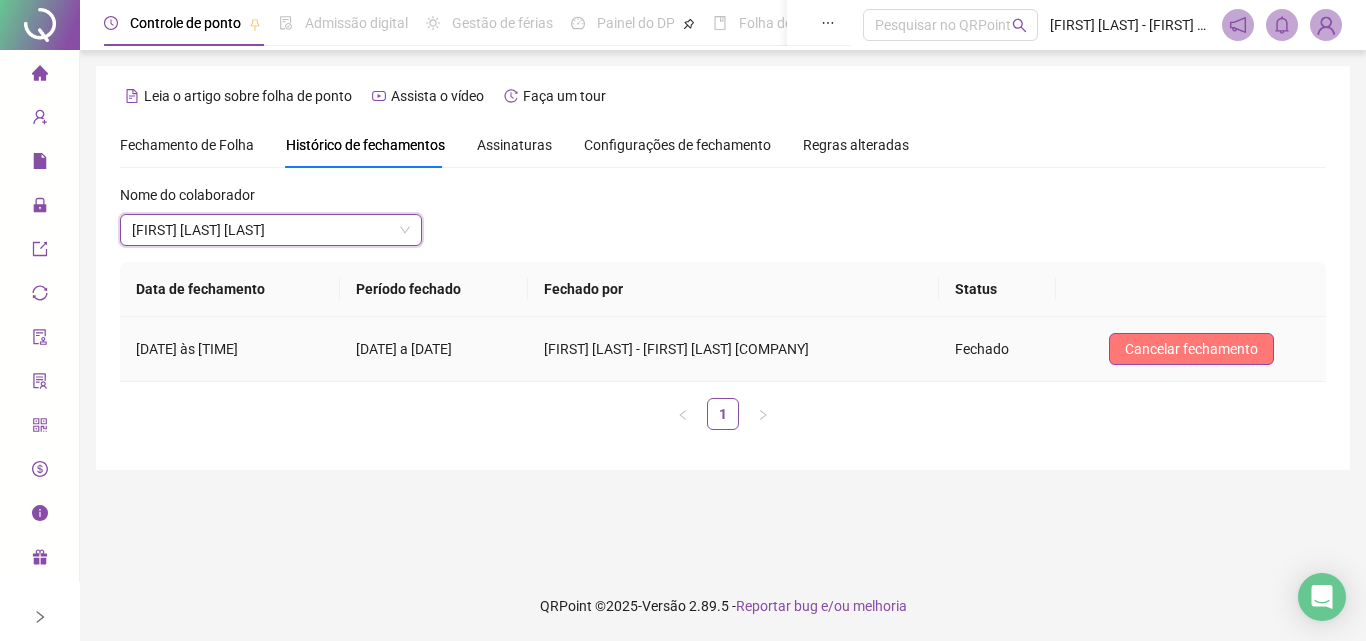 click on "Cancelar fechamento" at bounding box center (1191, 349) 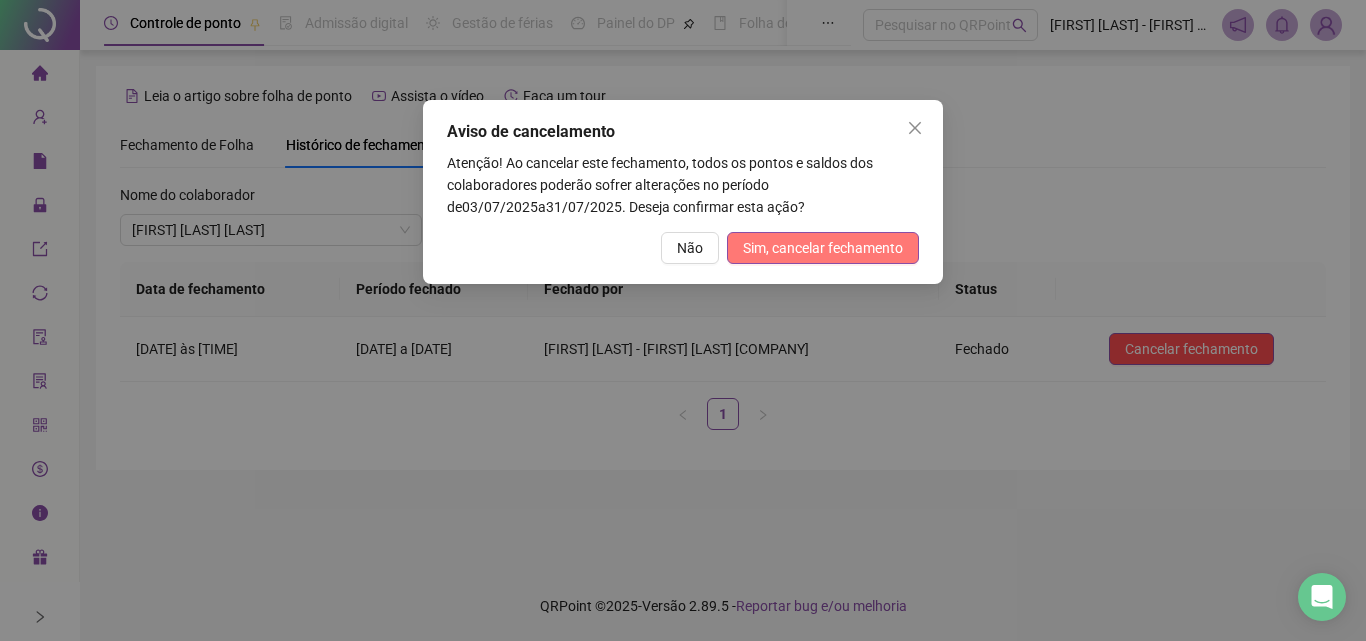 click on "Sim, cancelar fechamento" at bounding box center [823, 248] 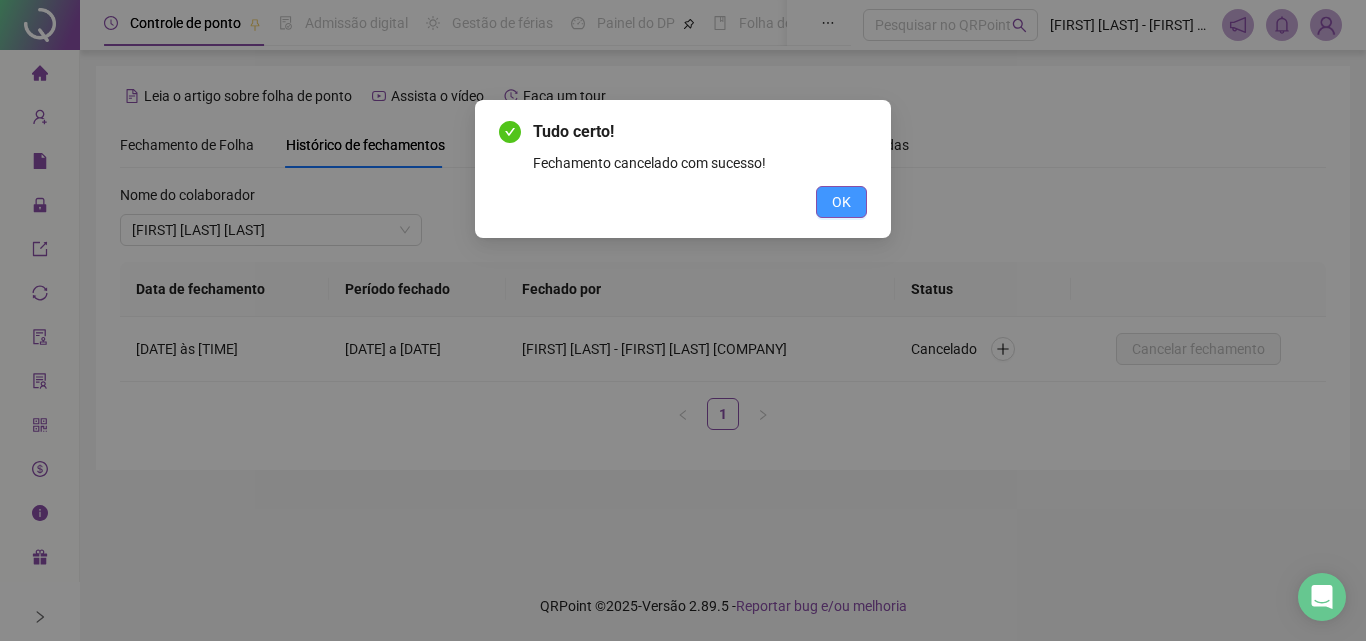 click on "OK" at bounding box center (841, 202) 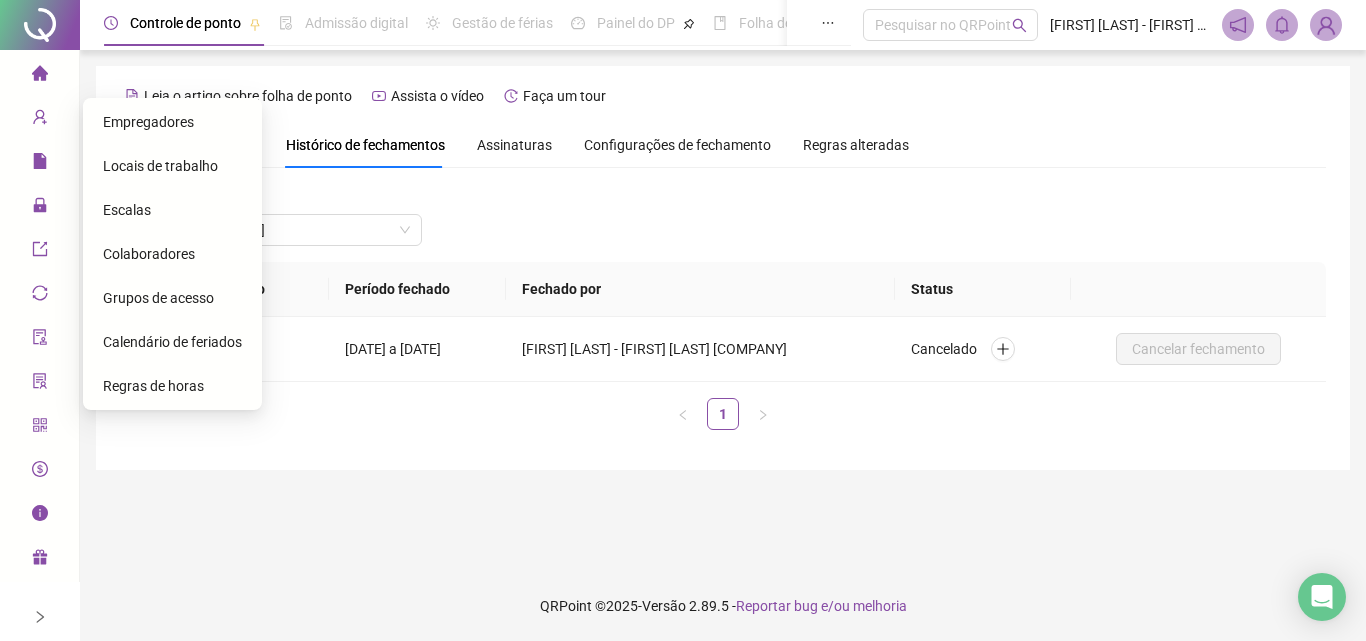 click on "Colaboradores" at bounding box center [149, 254] 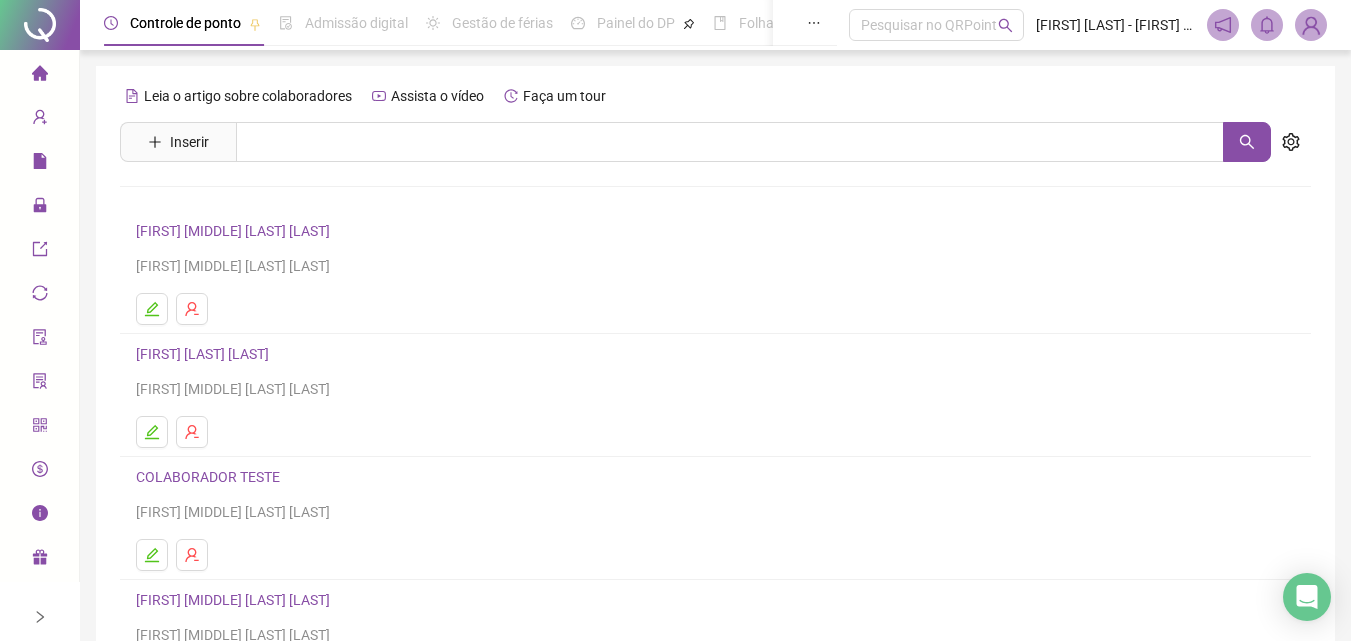 click on "[FIRST] [LAST] [LAST]" at bounding box center (205, 354) 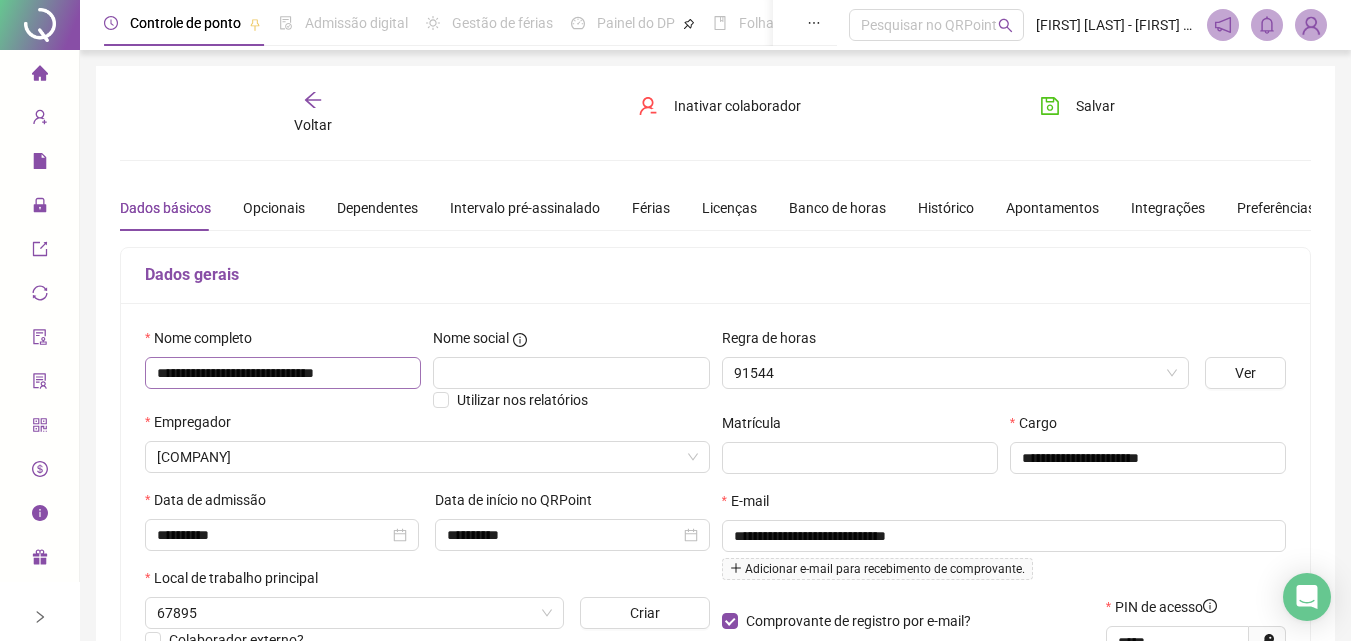 type on "**********" 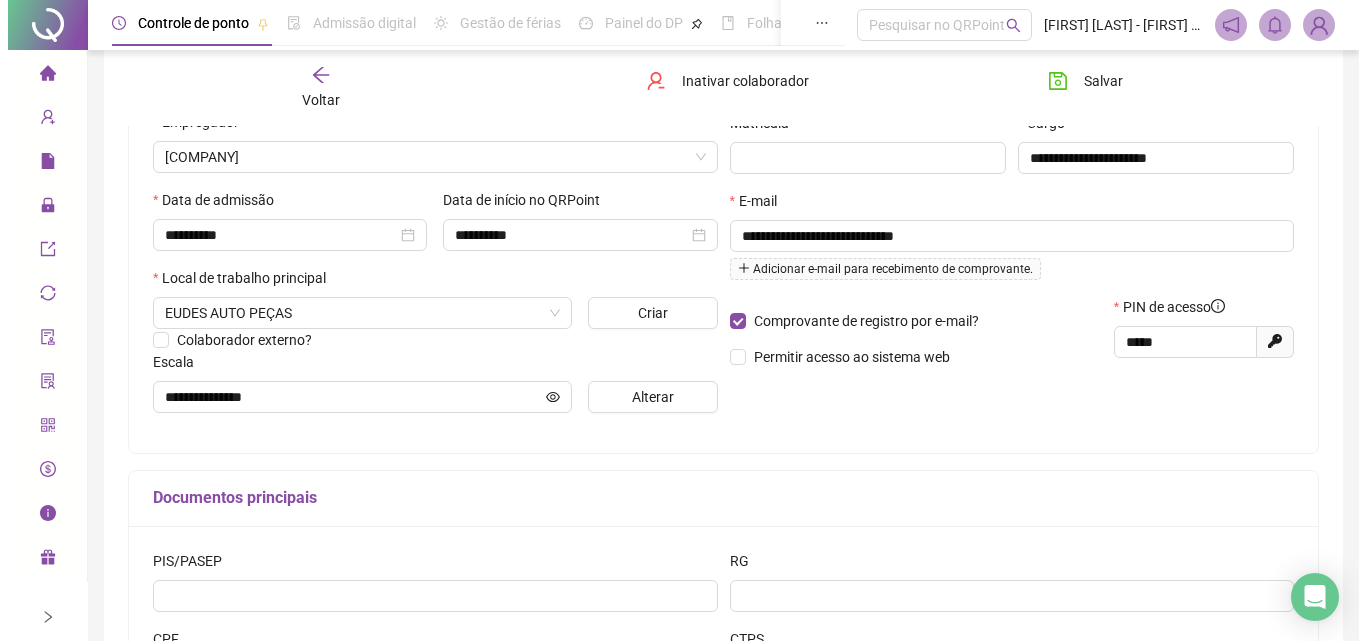 scroll, scrollTop: 400, scrollLeft: 0, axis: vertical 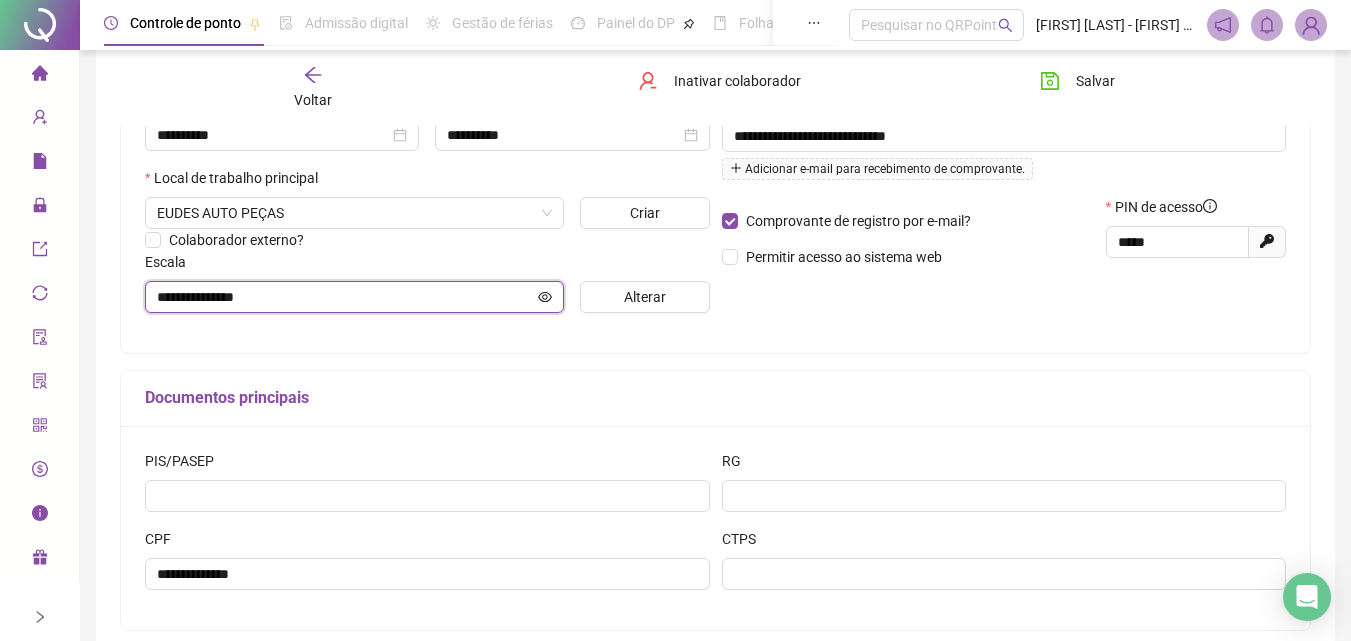 click 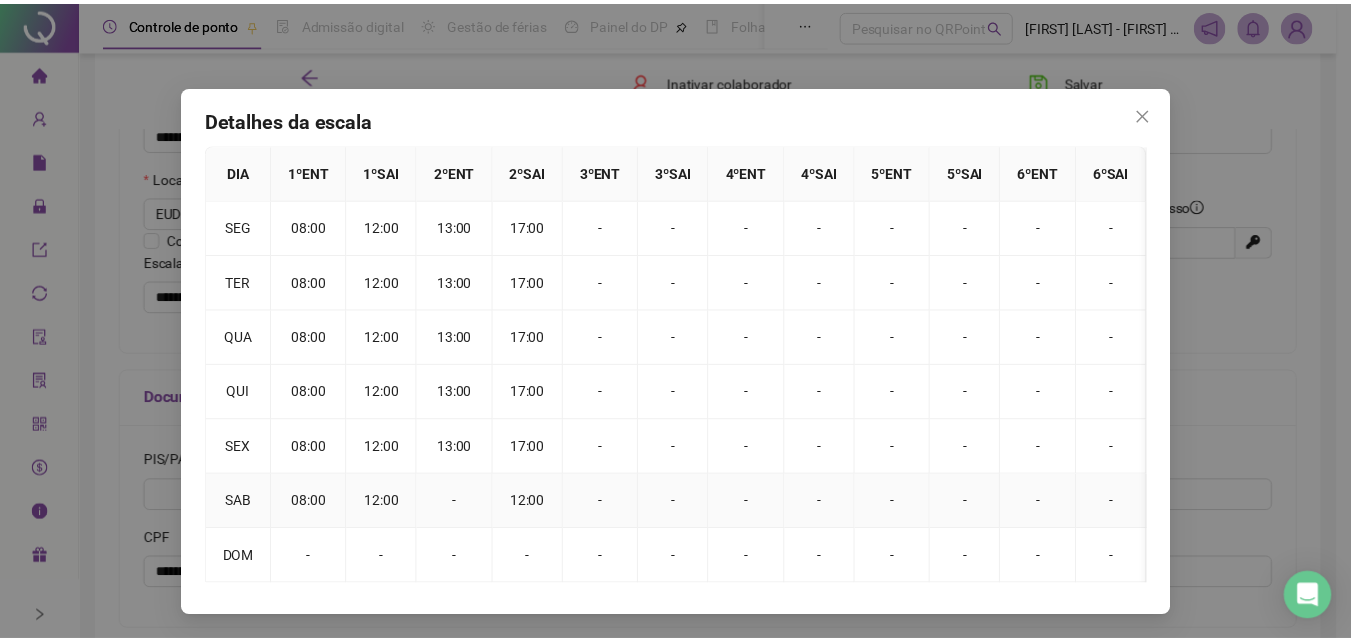 scroll, scrollTop: 0, scrollLeft: 0, axis: both 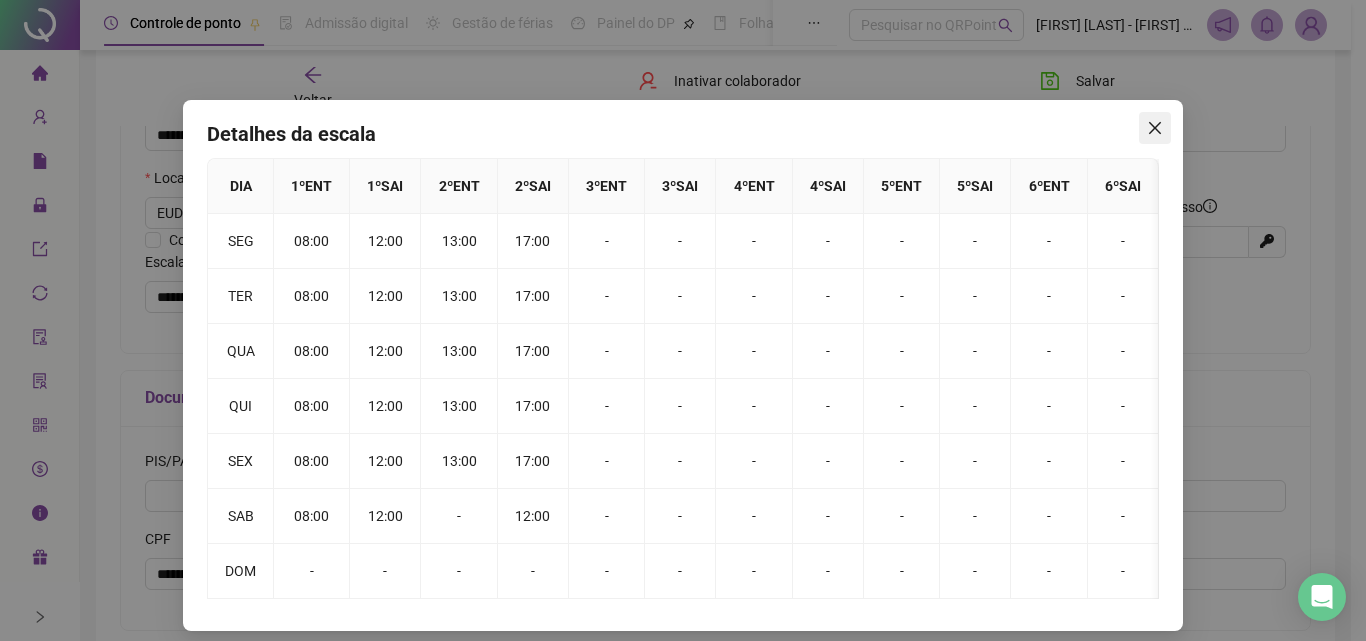 click 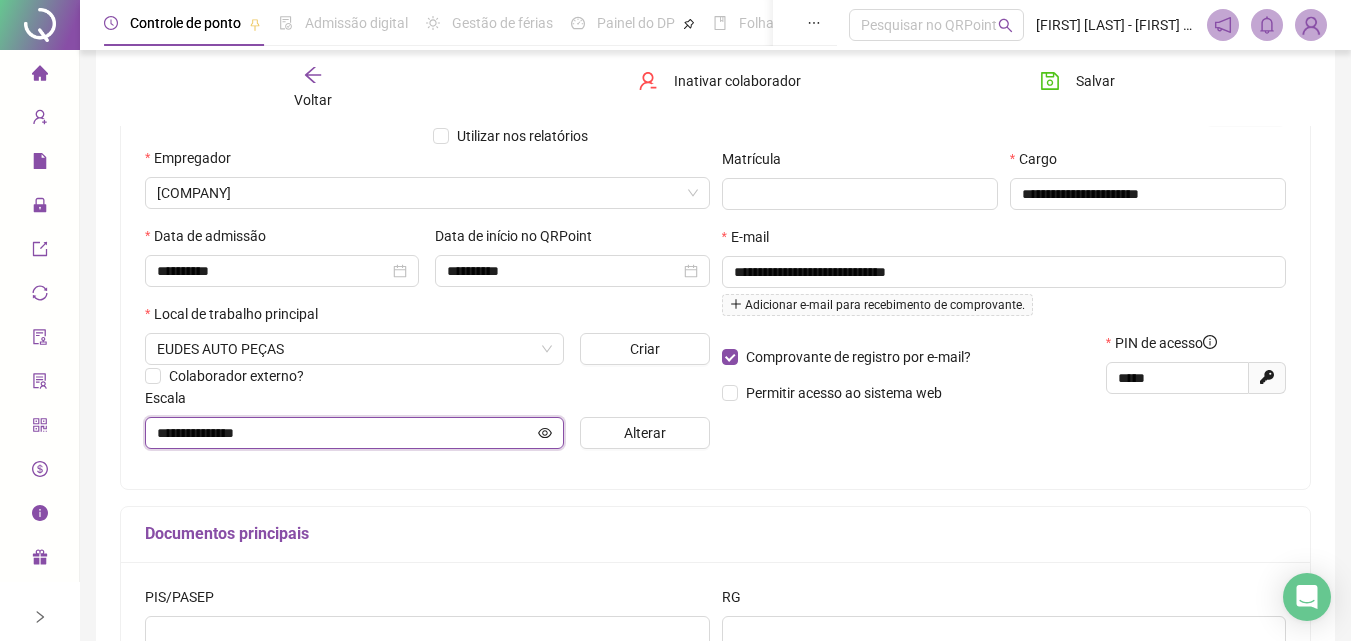 scroll, scrollTop: 200, scrollLeft: 0, axis: vertical 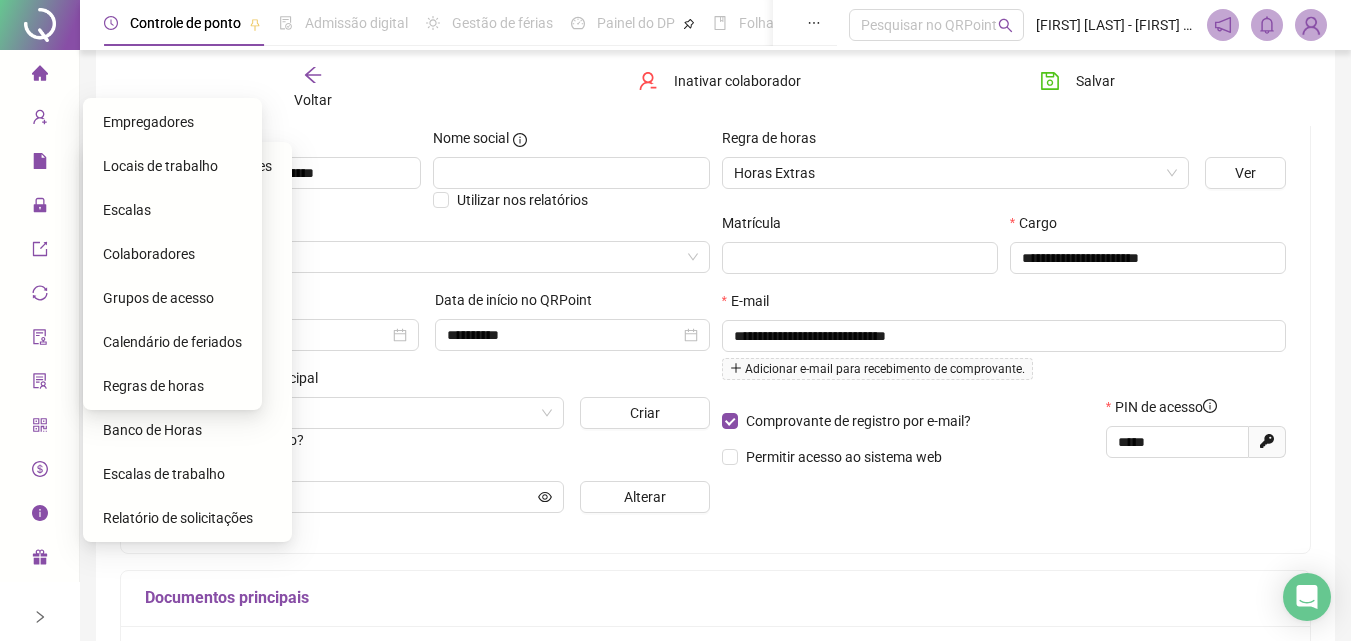click on "Escalas" at bounding box center [172, 210] 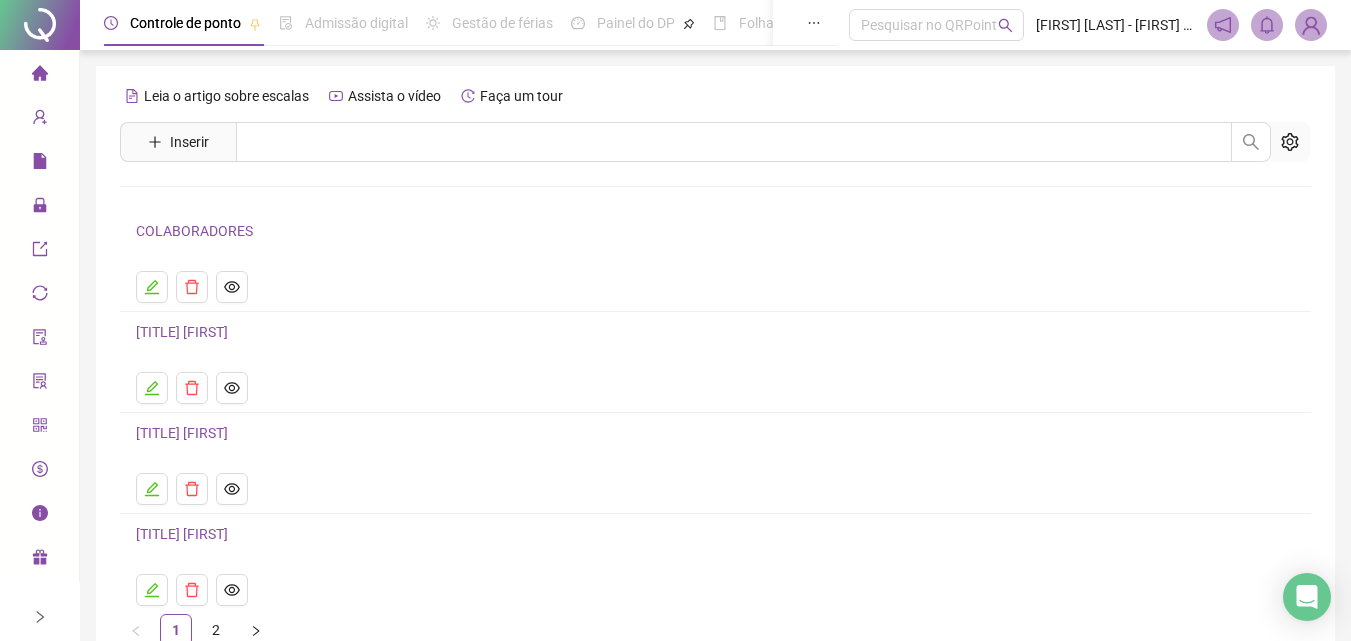 scroll, scrollTop: 115, scrollLeft: 0, axis: vertical 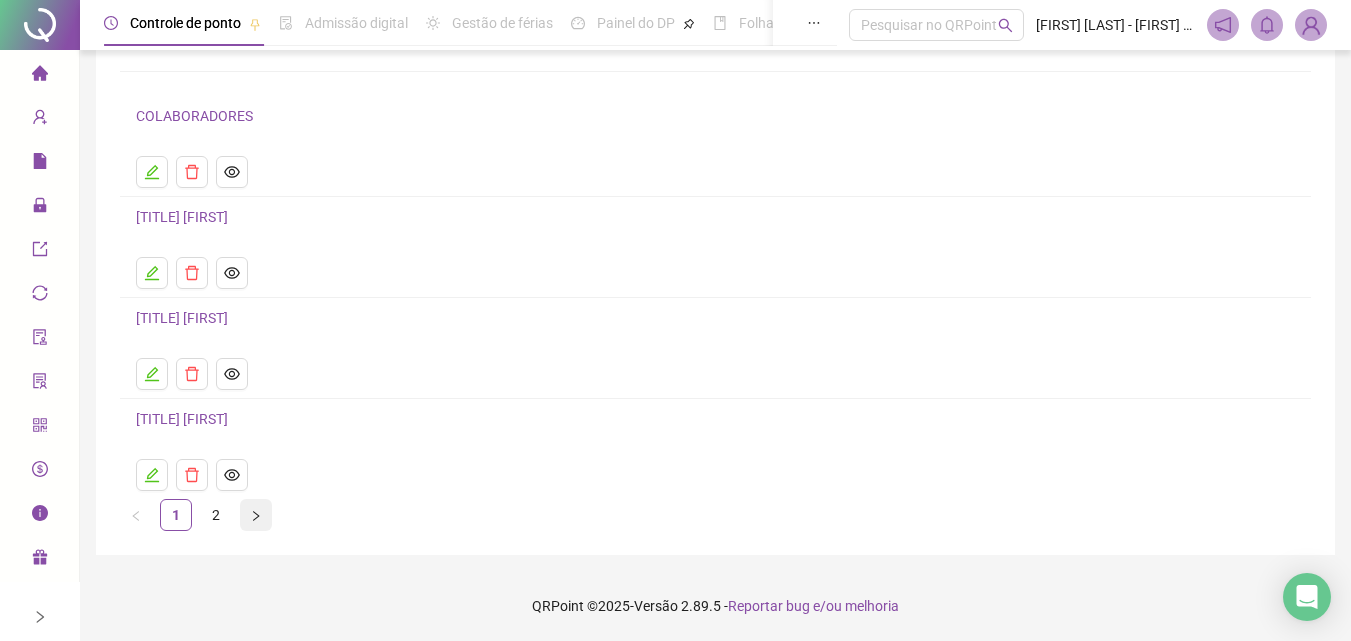click 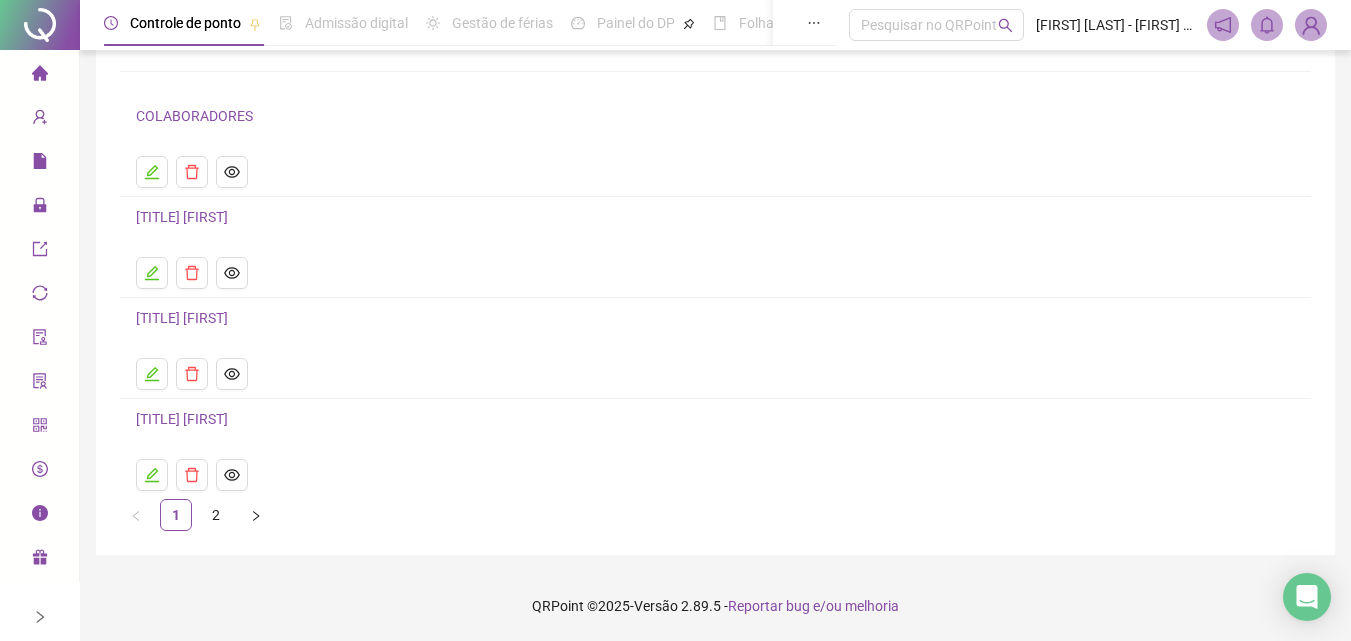 scroll, scrollTop: 0, scrollLeft: 0, axis: both 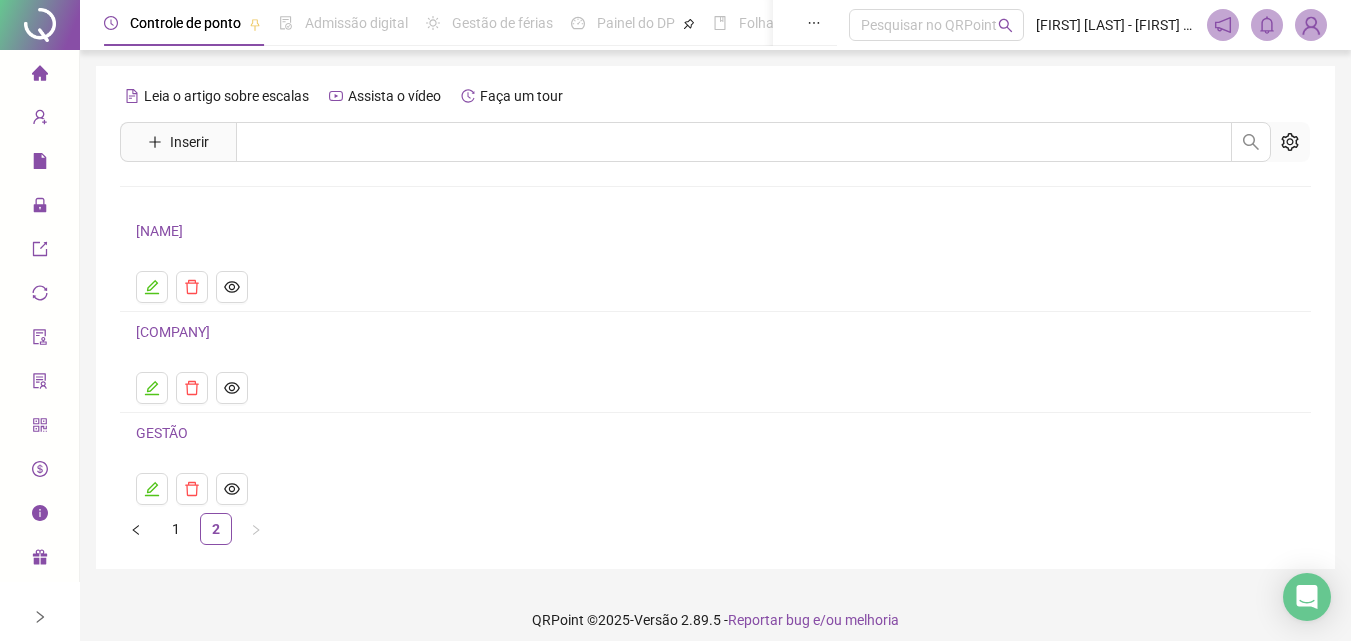 click on "[NAME]" at bounding box center [159, 231] 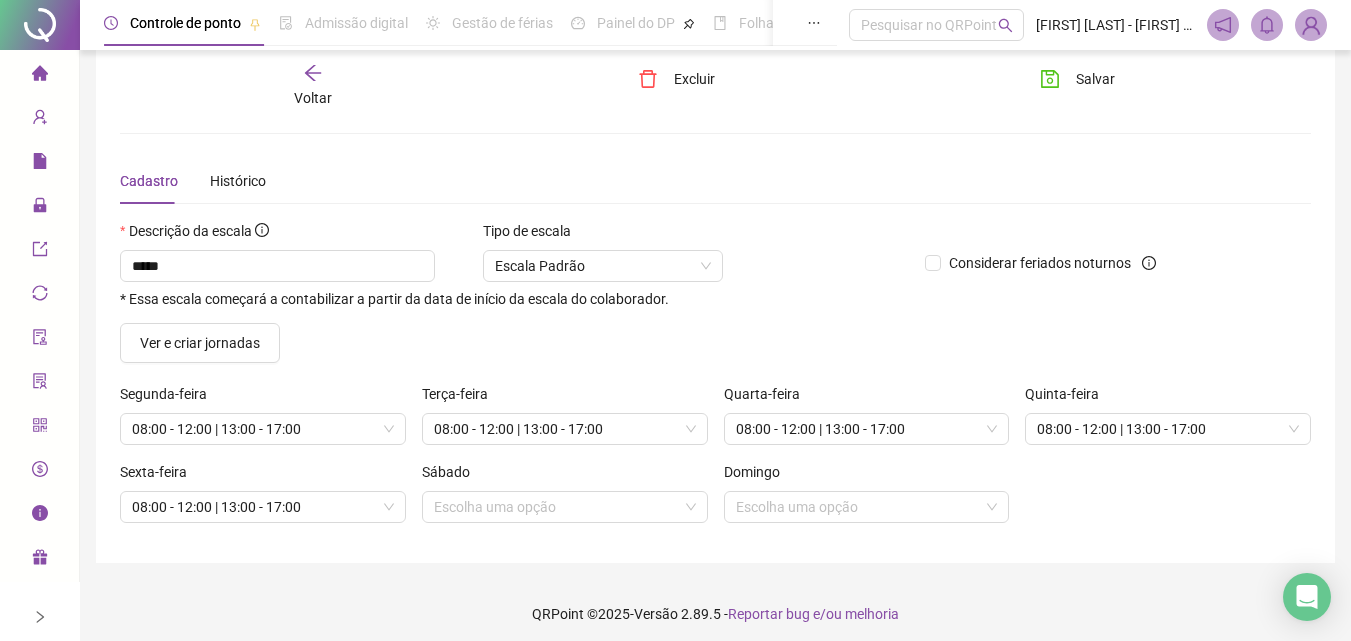 scroll, scrollTop: 35, scrollLeft: 0, axis: vertical 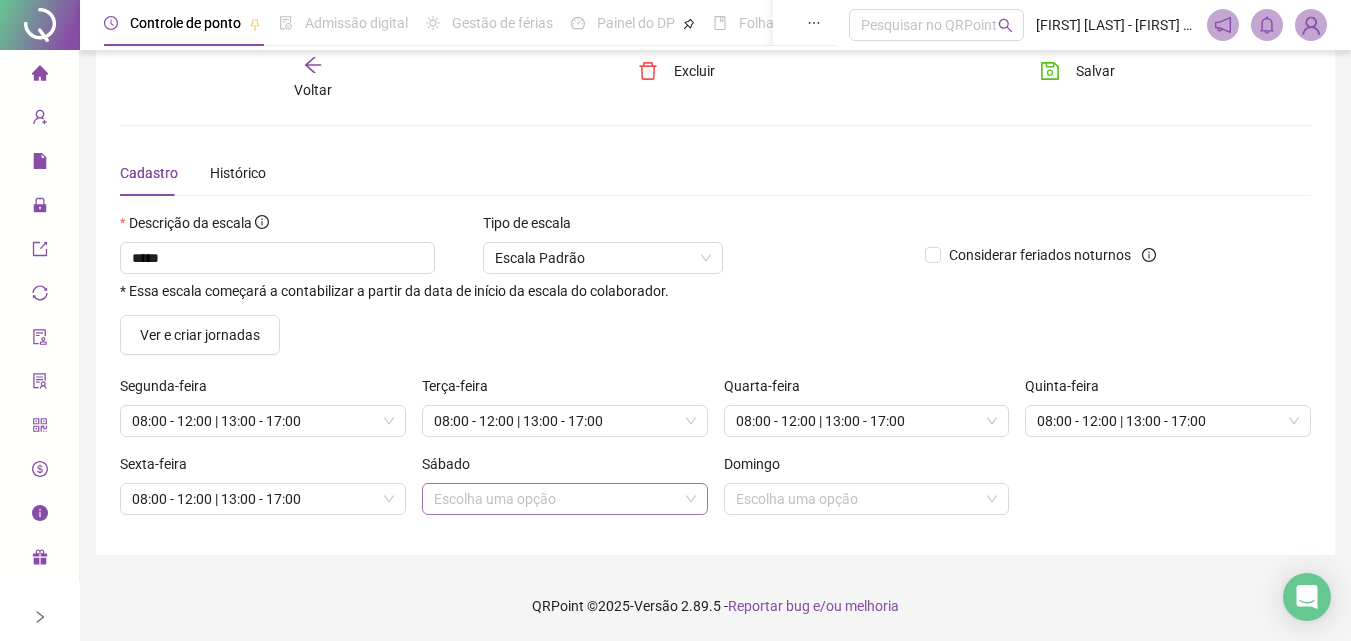 click at bounding box center [556, 499] 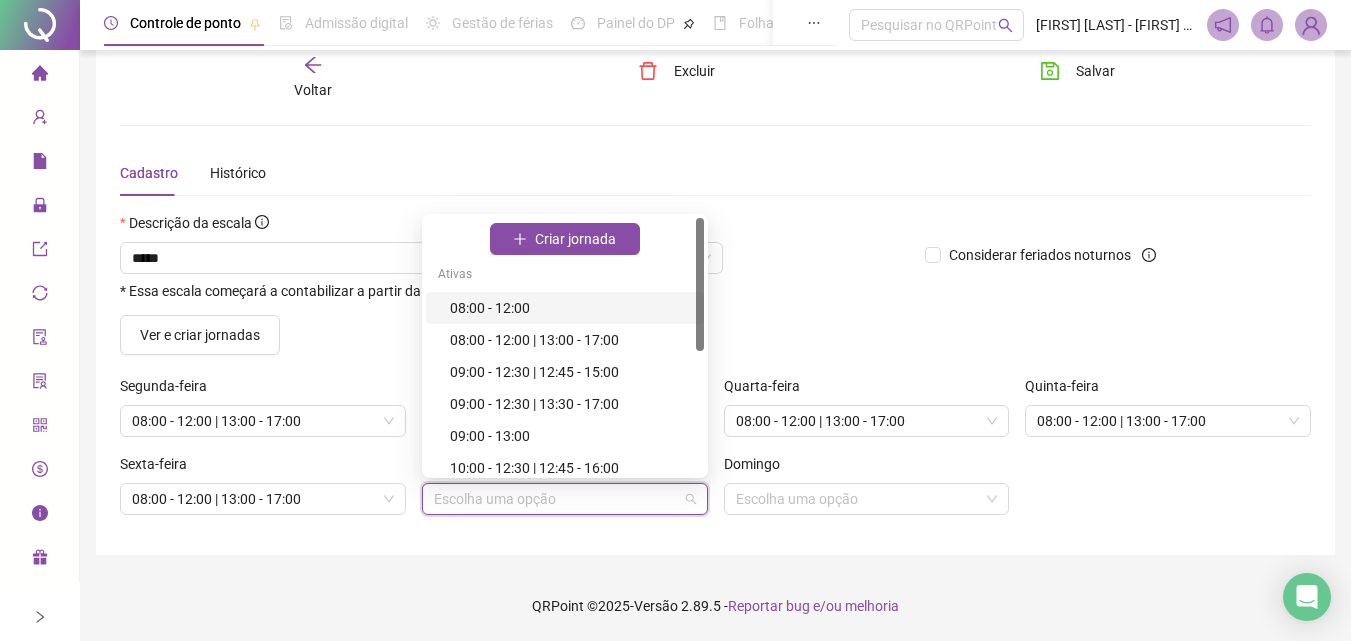 click on "08:00 - 12:00" at bounding box center [571, 308] 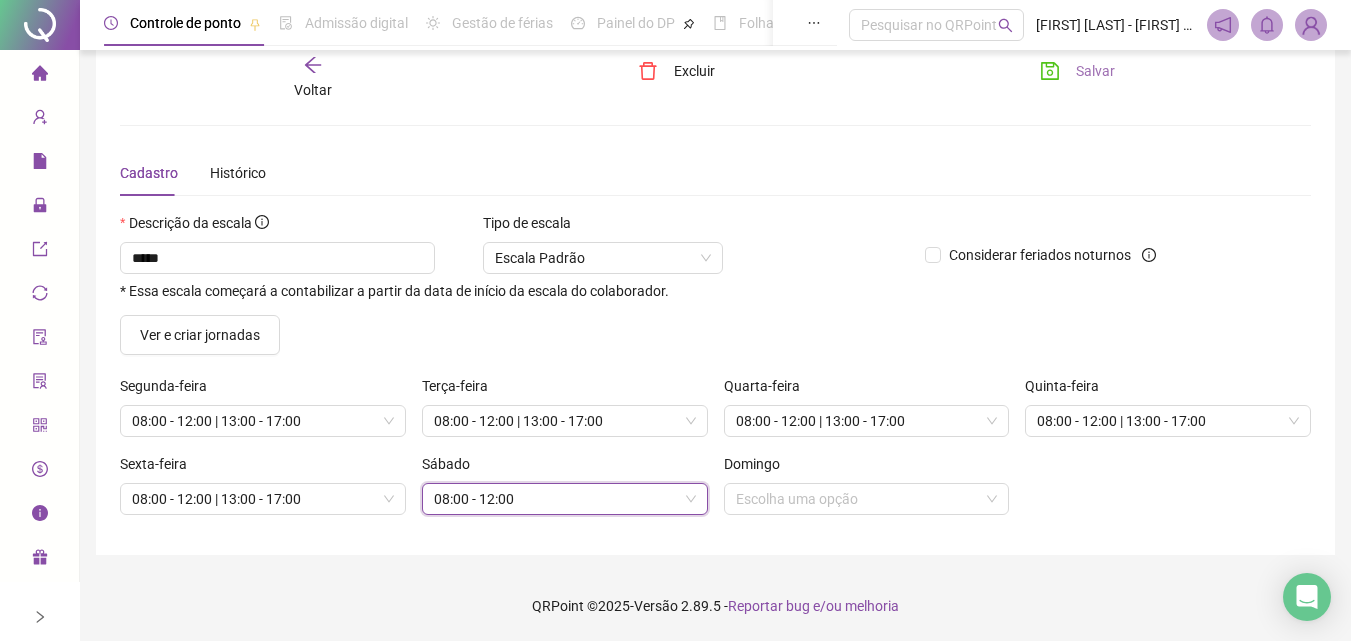 click on "Salvar" at bounding box center [1077, 71] 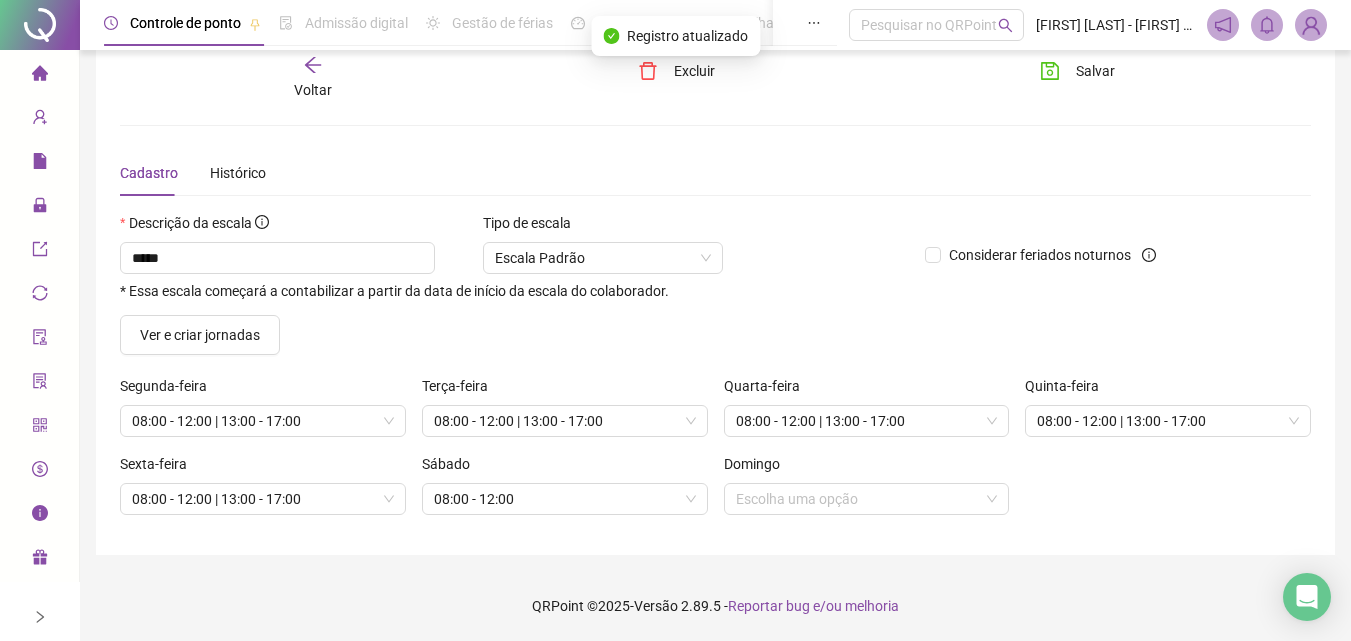 click 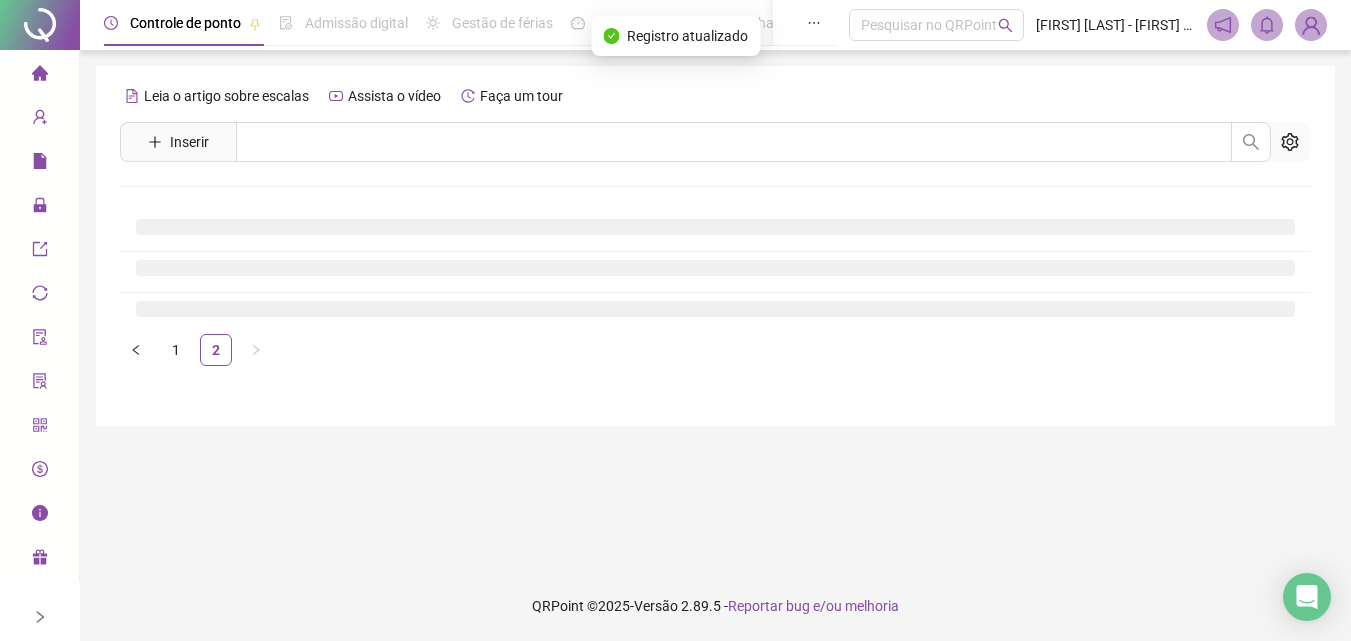 scroll, scrollTop: 0, scrollLeft: 0, axis: both 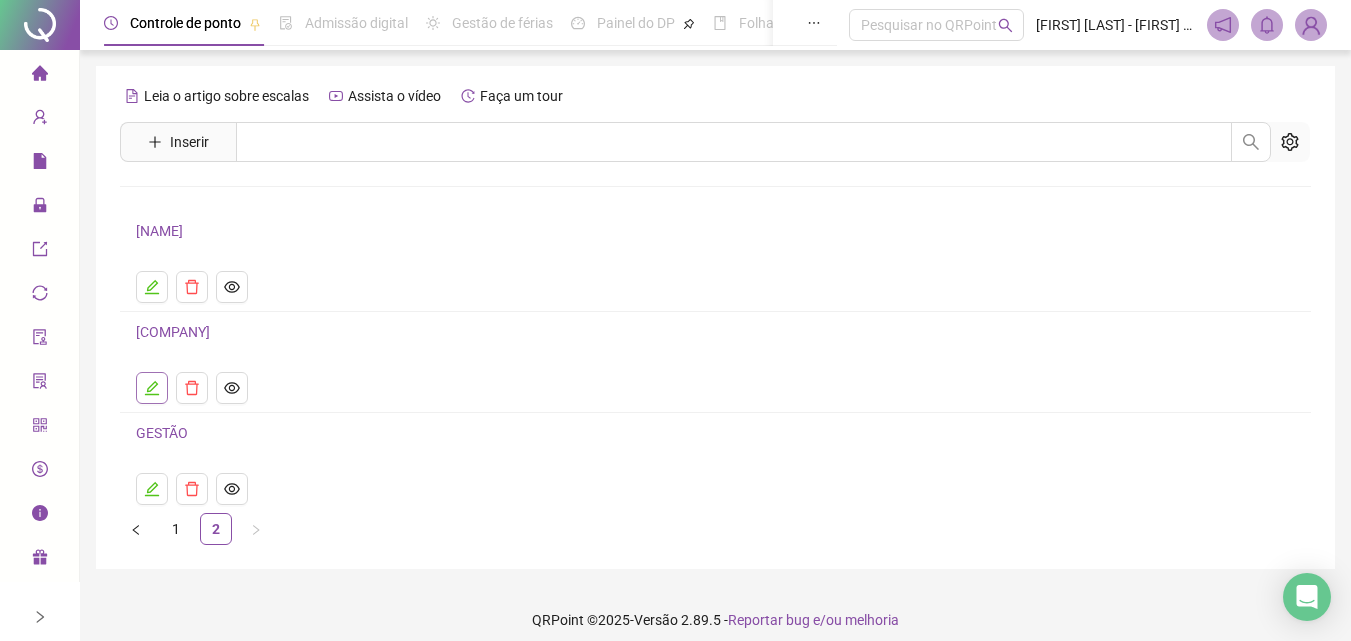 click 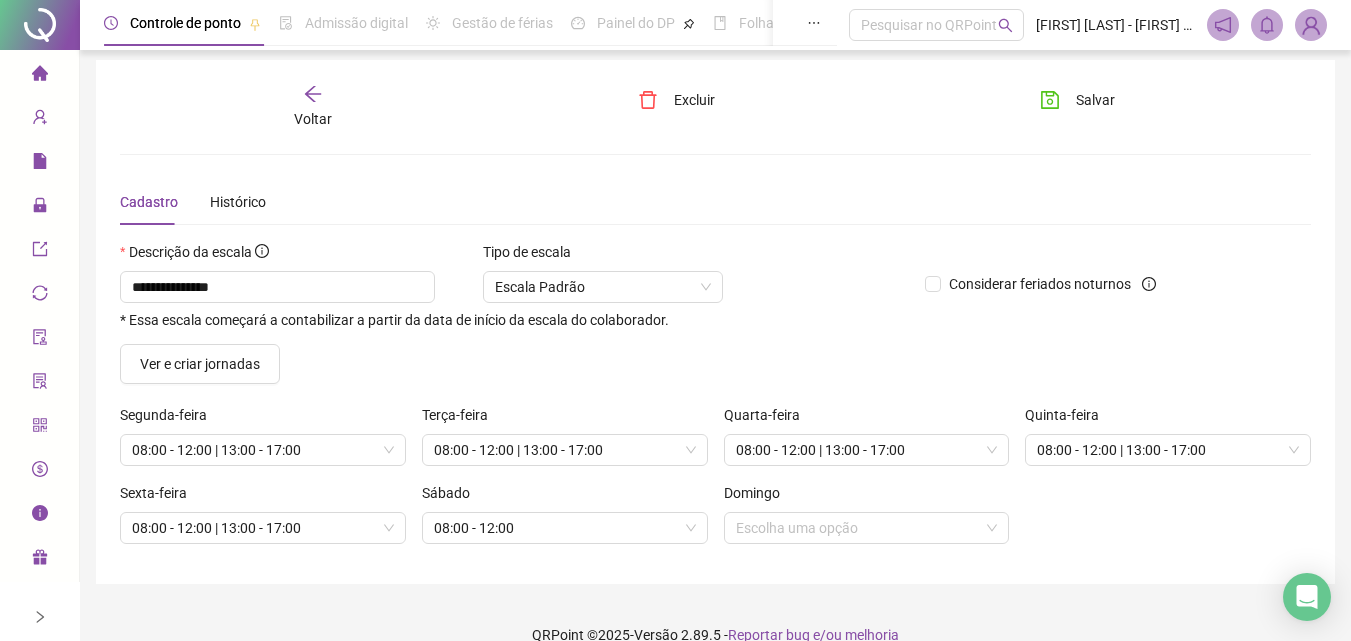 scroll, scrollTop: 0, scrollLeft: 0, axis: both 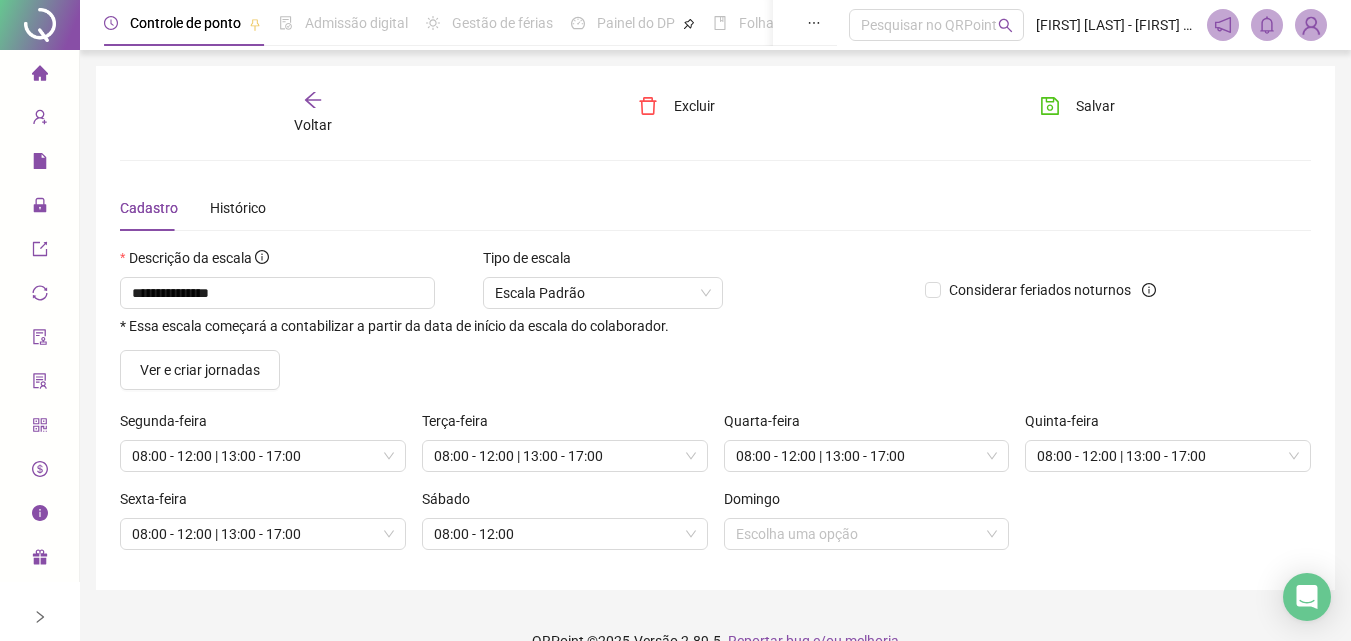 click on "Voltar" at bounding box center (313, 113) 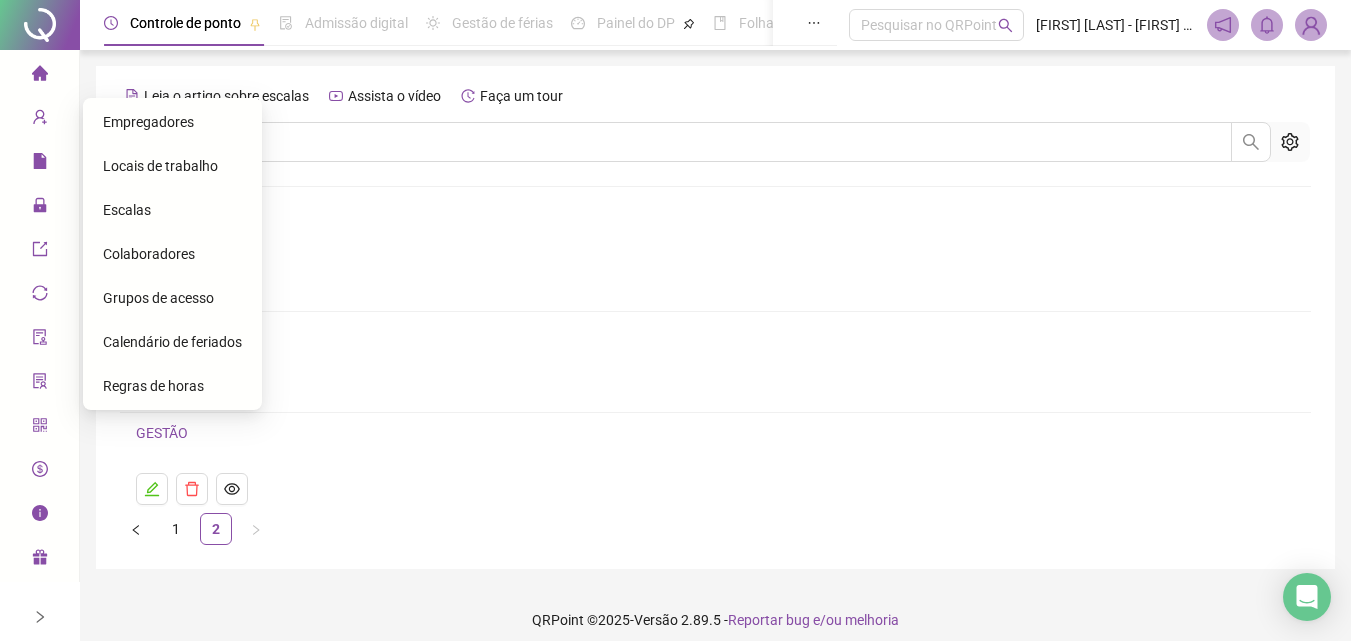 drag, startPoint x: 178, startPoint y: 249, endPoint x: 550, endPoint y: 307, distance: 376.49435 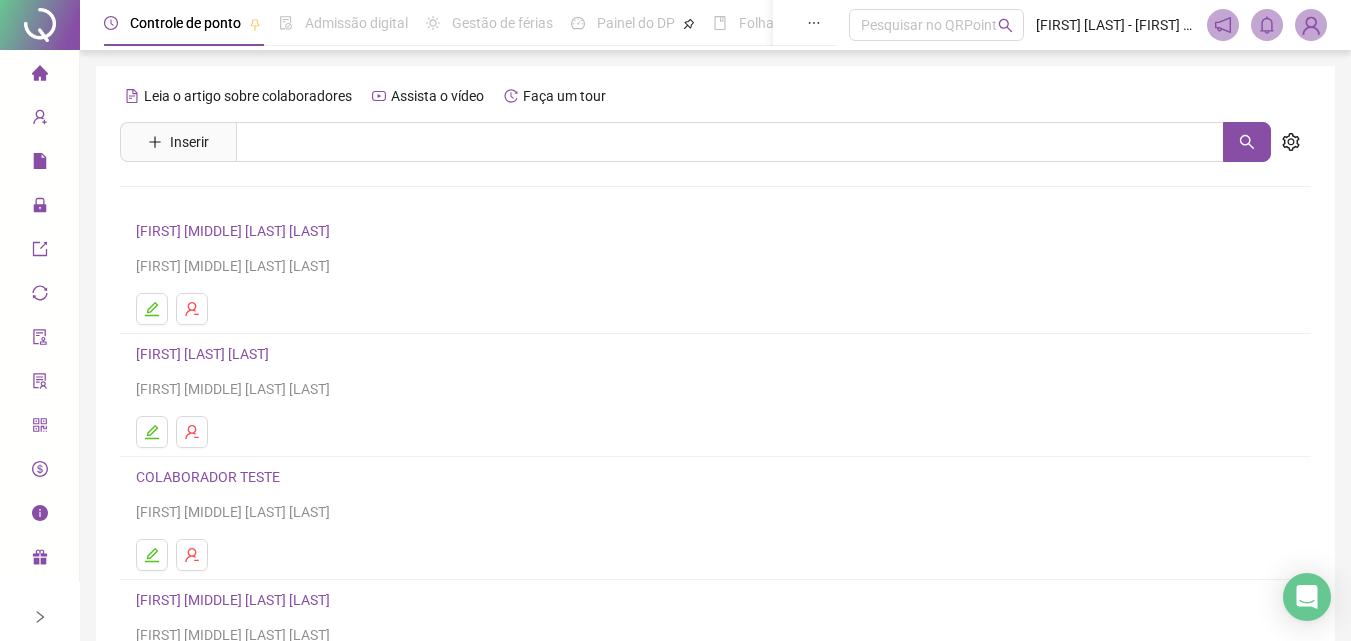 click on "[FIRST] [LAST] [LAST]" at bounding box center [205, 354] 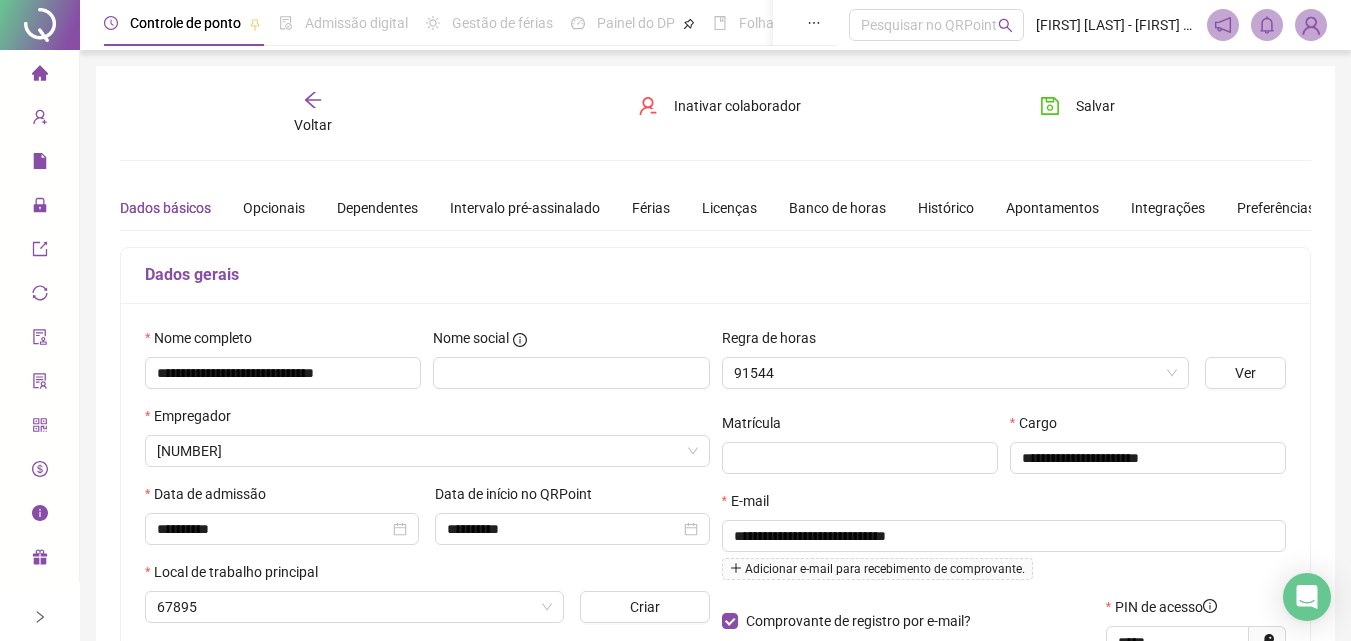 type on "**********" 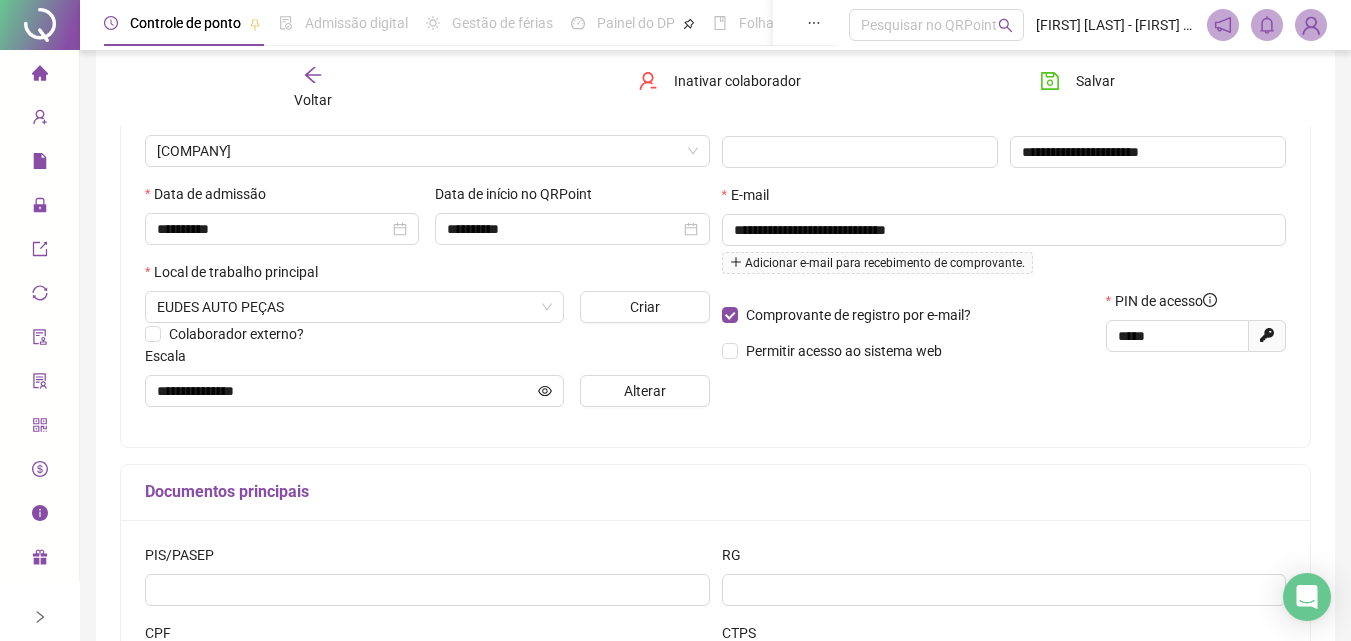 scroll, scrollTop: 400, scrollLeft: 0, axis: vertical 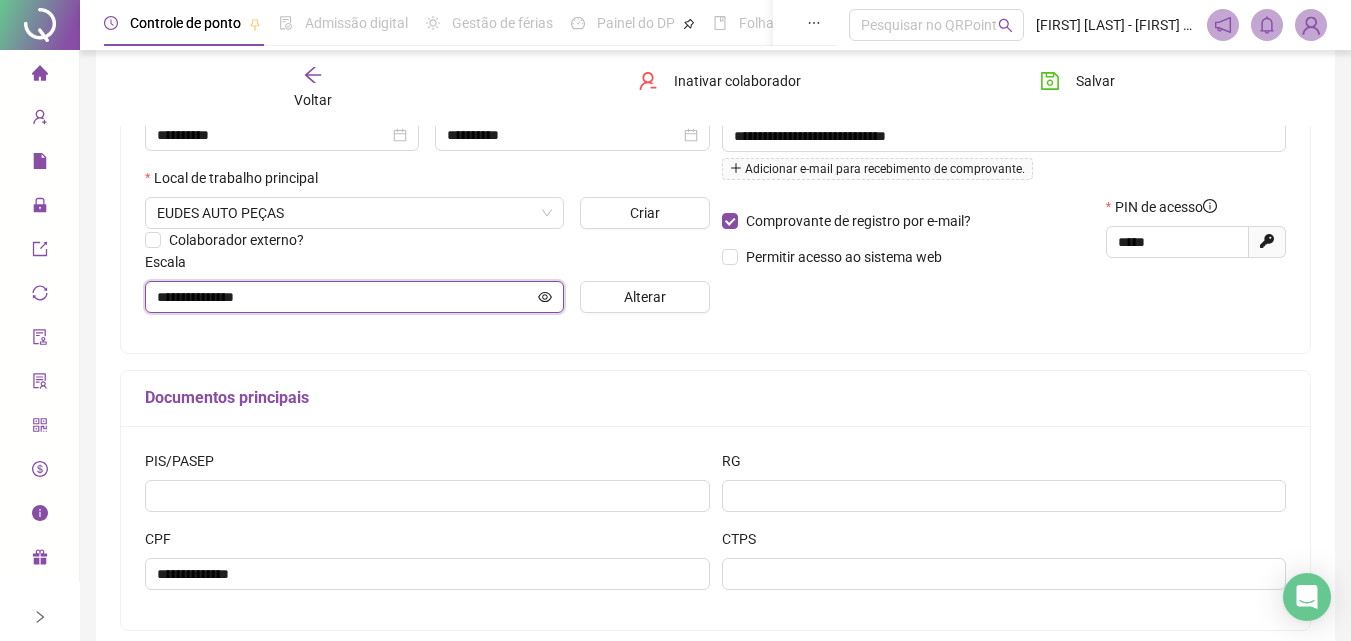 click 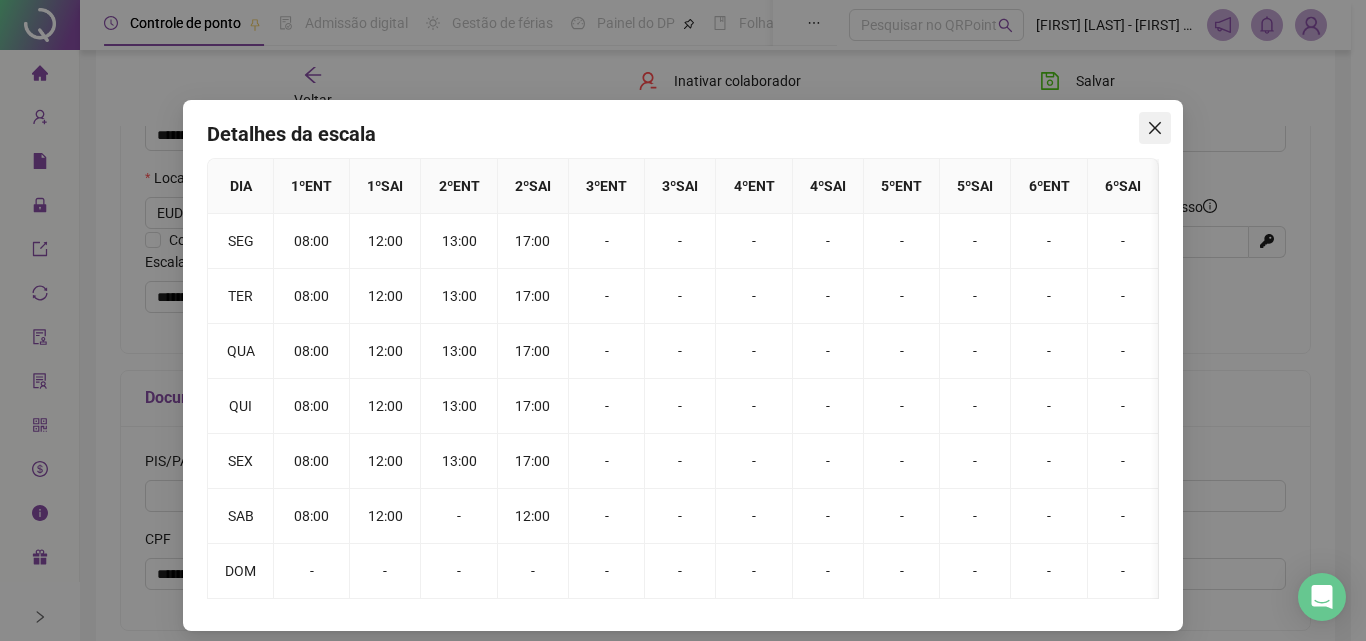 click 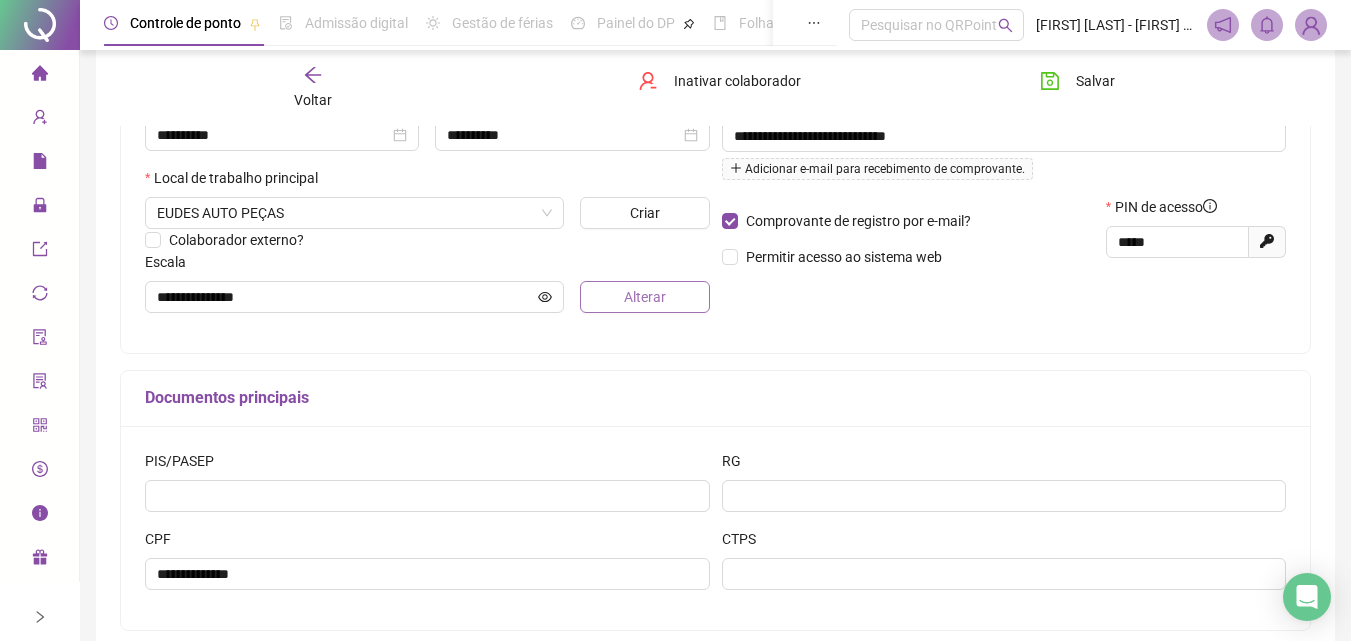 click on "Alterar" at bounding box center (644, 297) 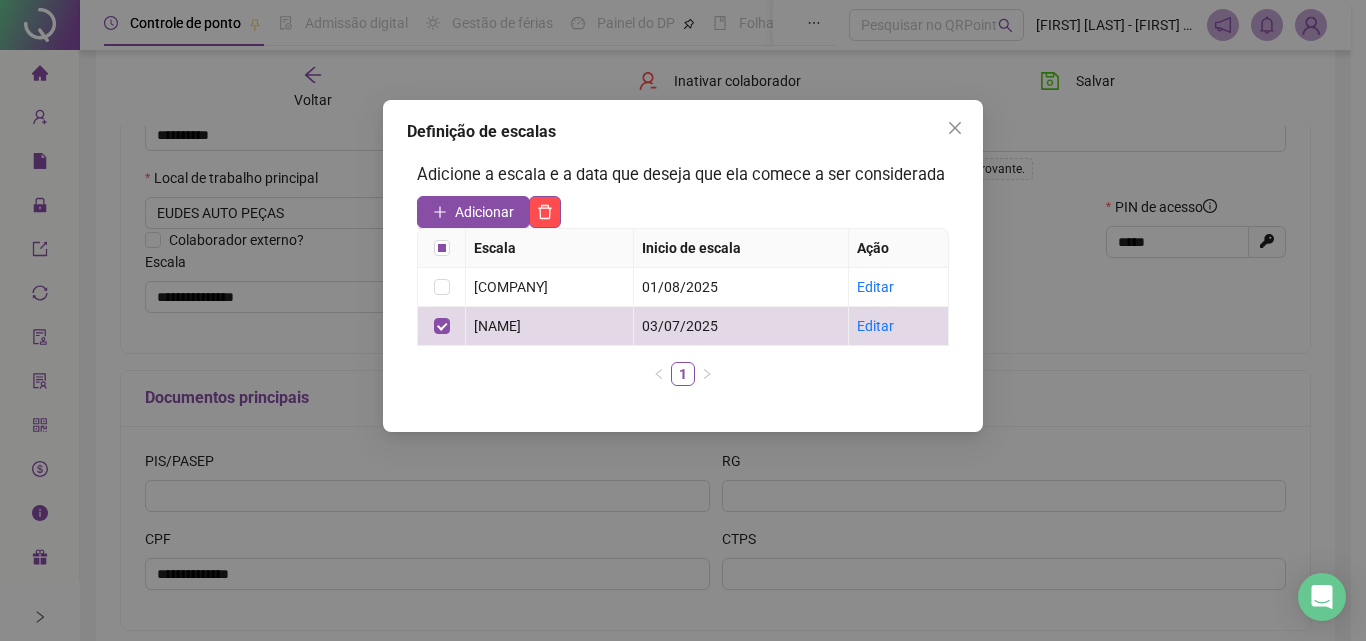 click at bounding box center (955, 128) 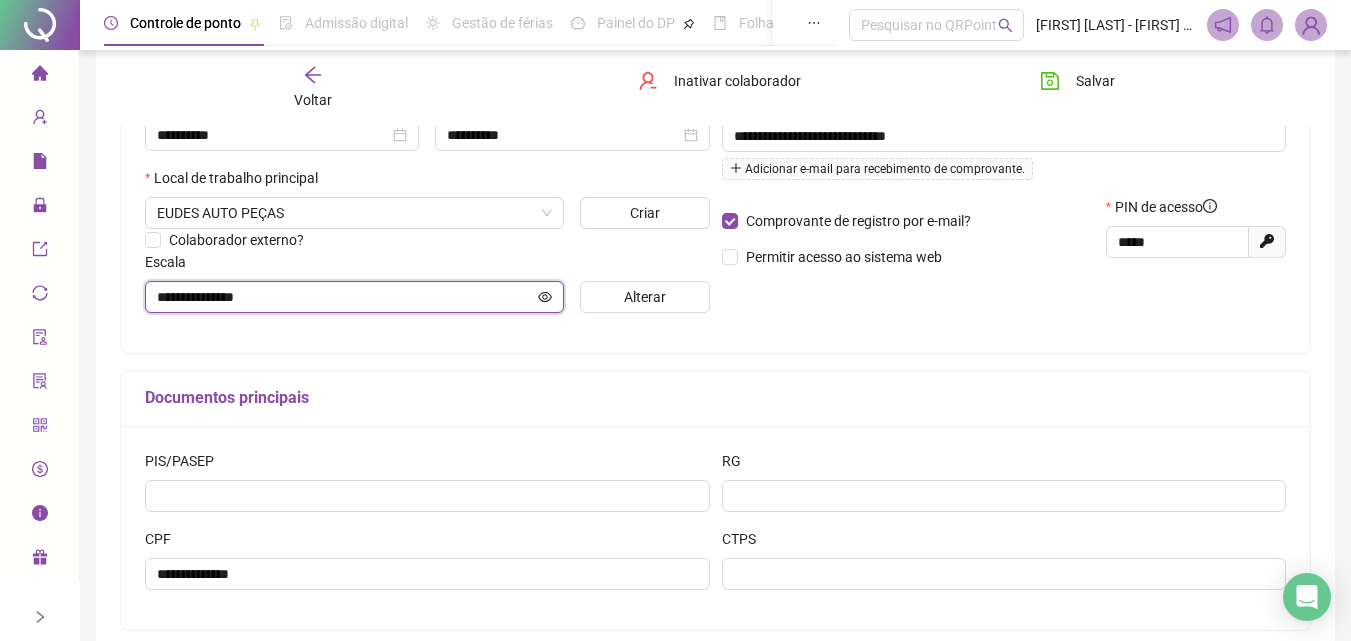 click 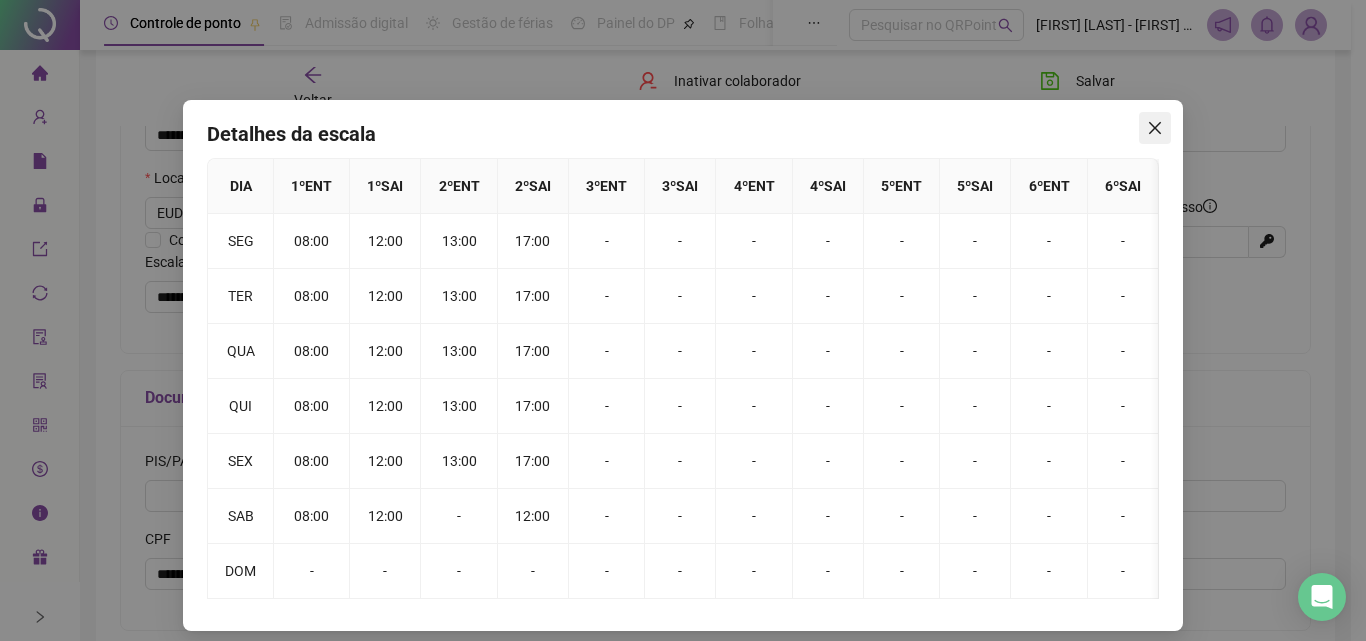 click 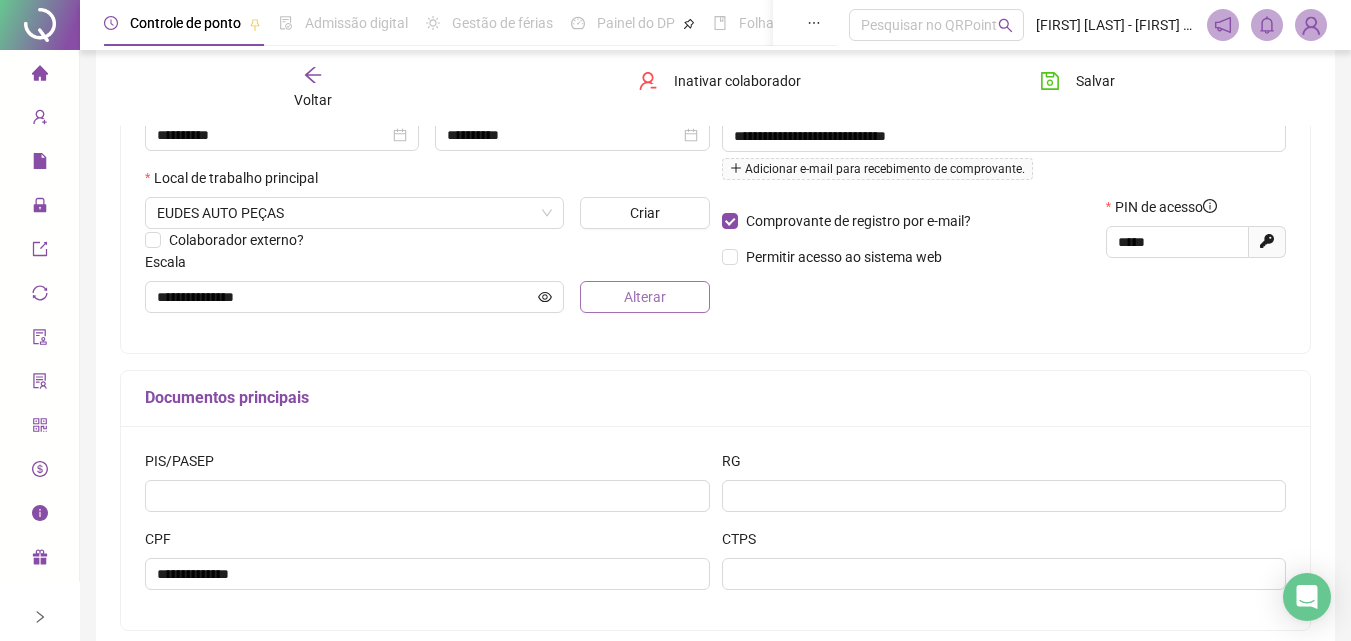 click on "Alterar" at bounding box center [645, 297] 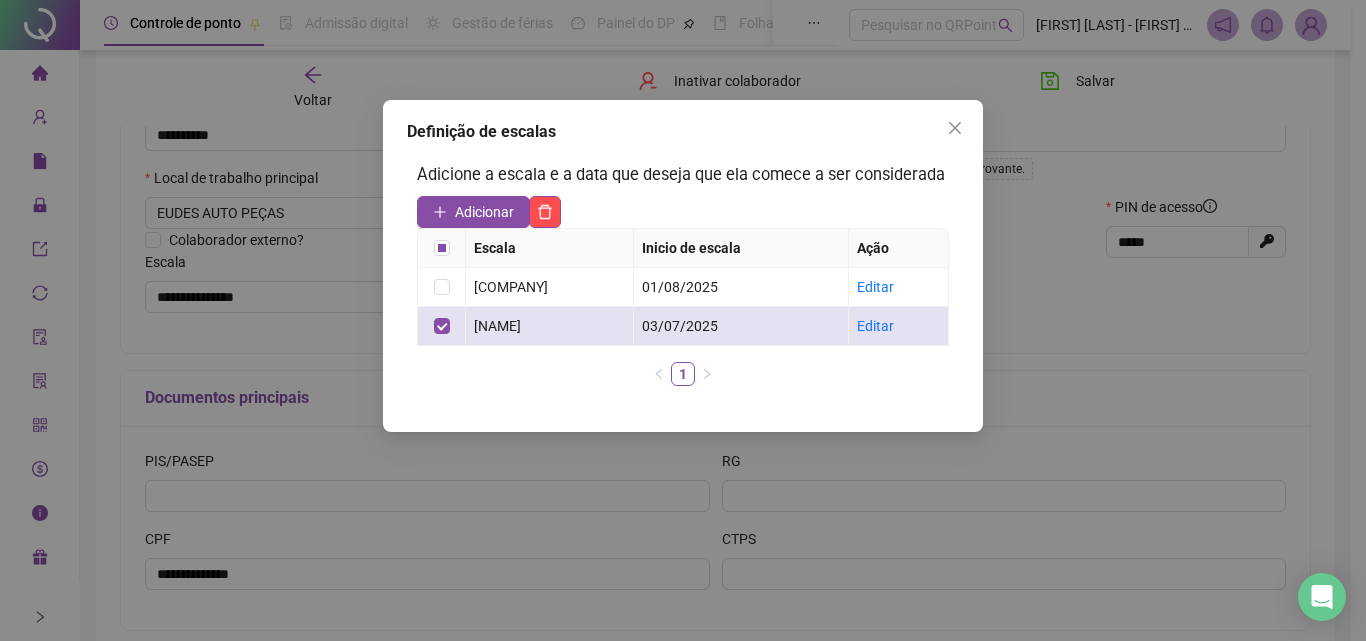 click on "[NAME]" at bounding box center (549, 326) 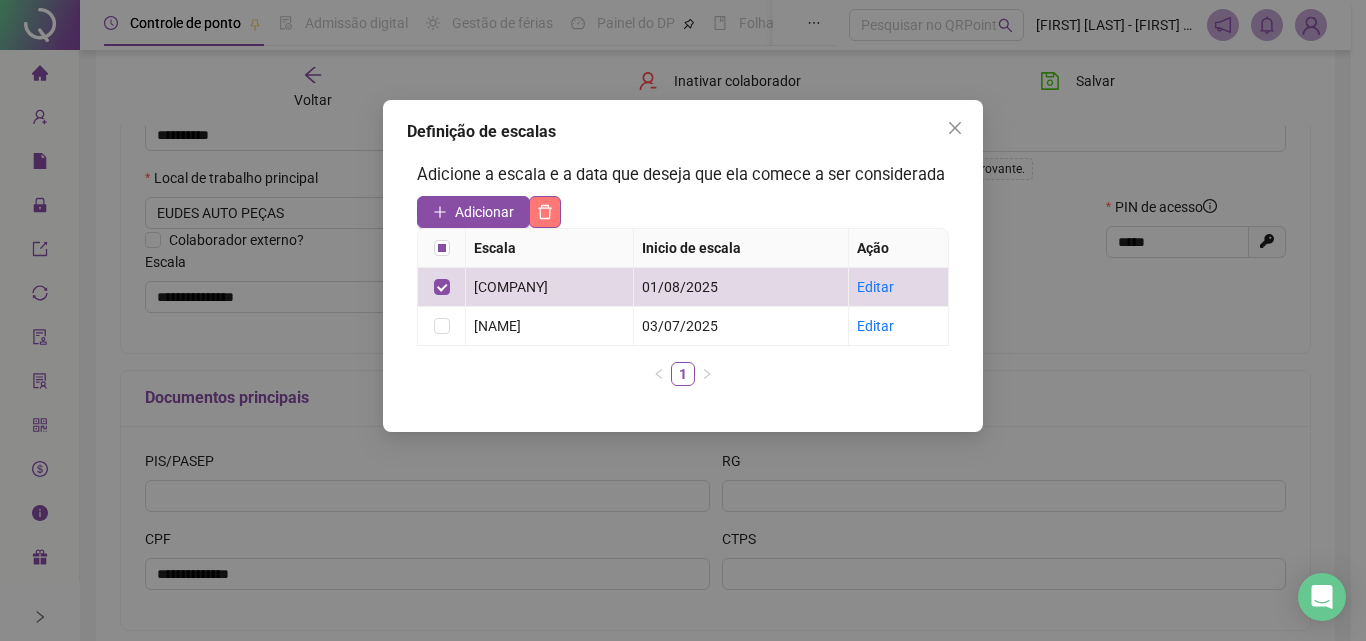 click at bounding box center (545, 212) 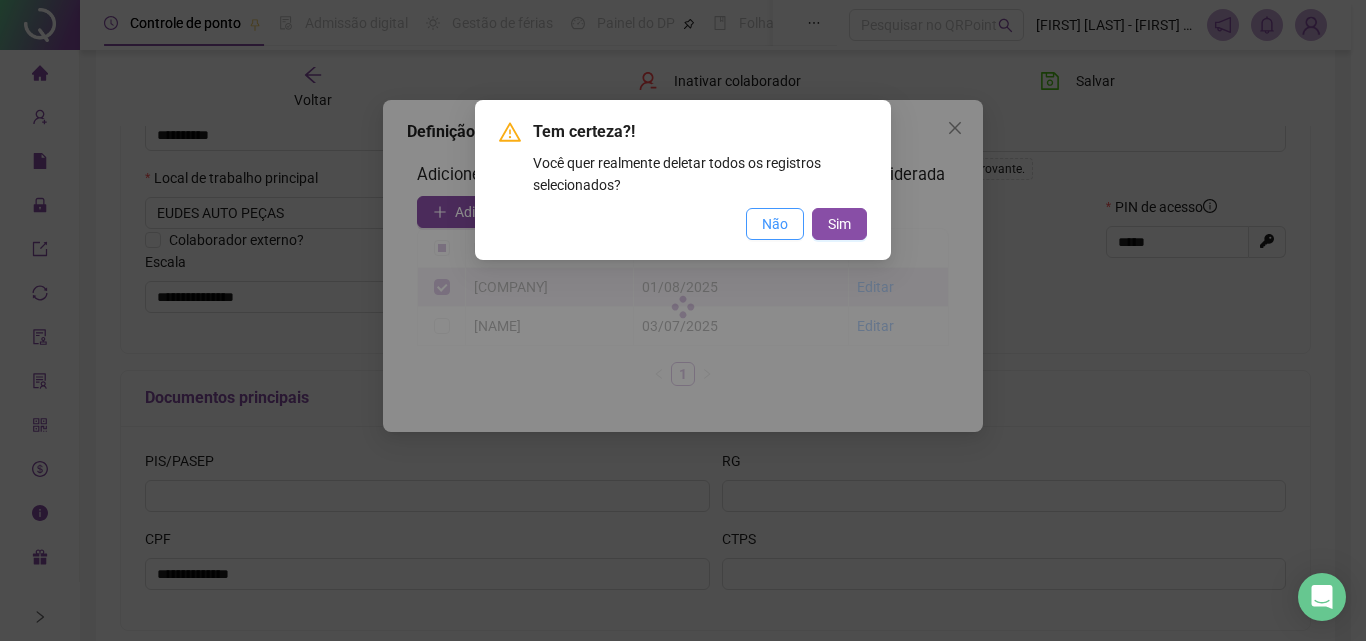 click on "Não" at bounding box center (775, 224) 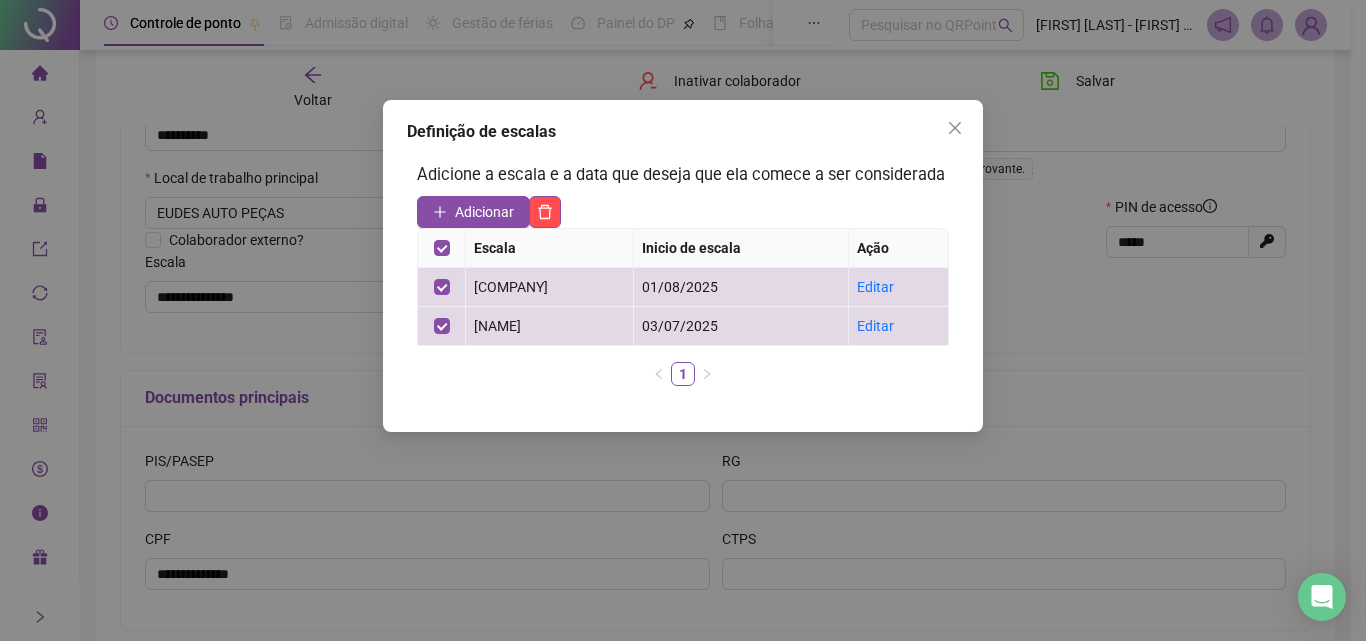 click on "Definição de escalas Adicione a escala e a data que deseja que ela comece a ser considerada Adicionar Escala Inicio de escala Ação         [COMPANY]   [DATE] Editar [COMPANY]   [DATE] Editar 1" at bounding box center (683, 320) 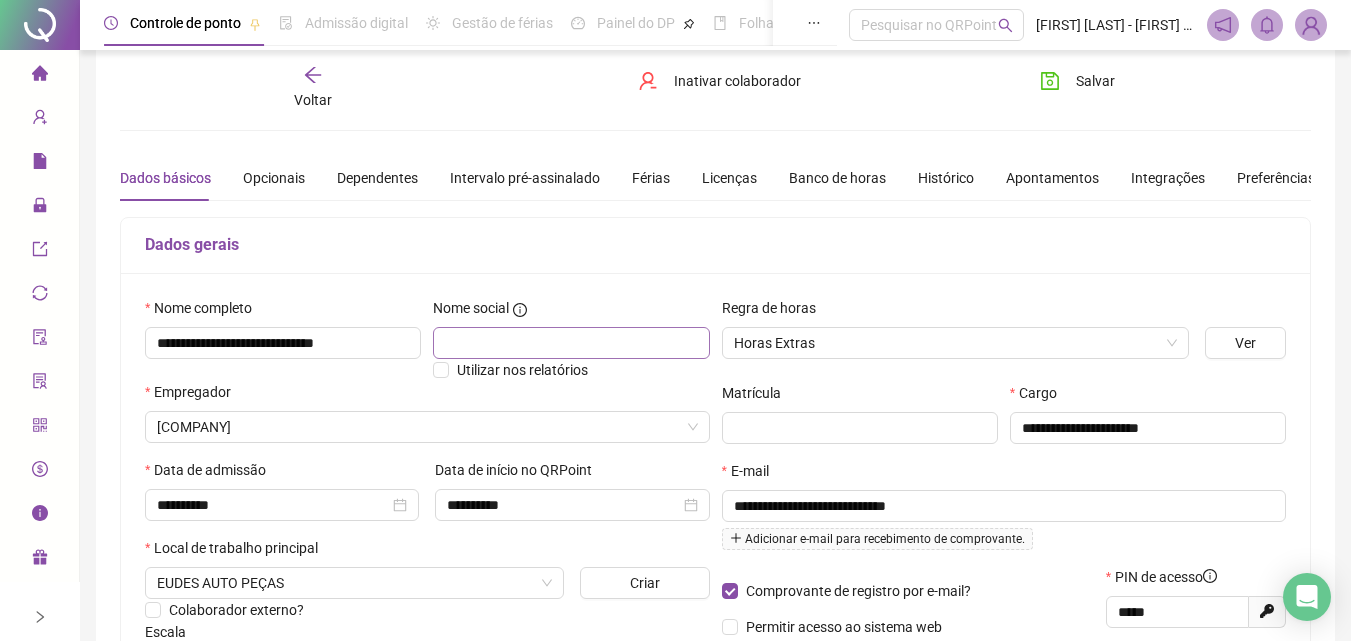 scroll, scrollTop: 0, scrollLeft: 0, axis: both 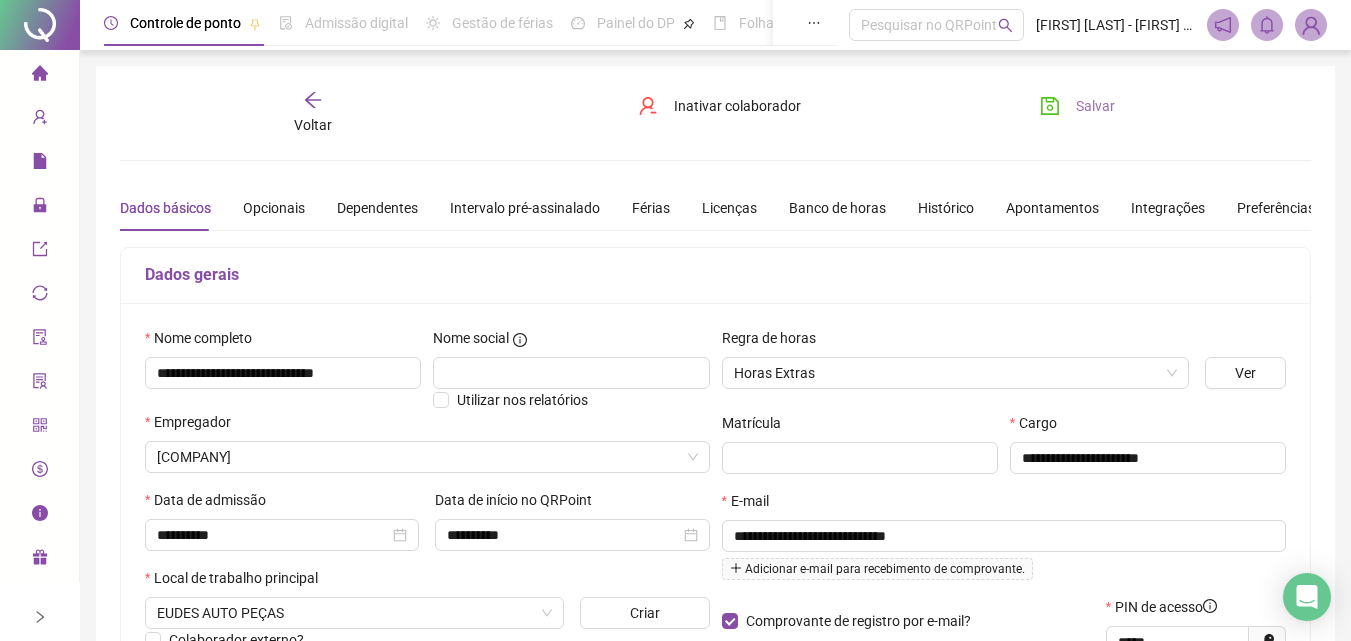 click 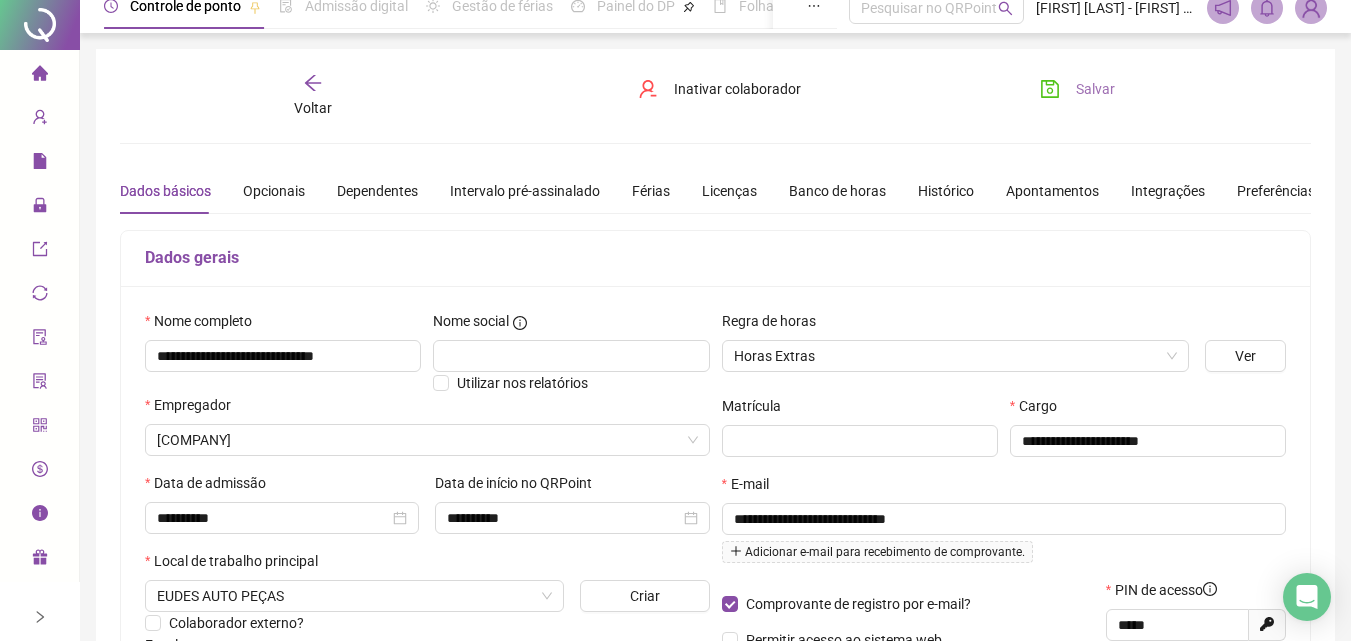 scroll, scrollTop: 0, scrollLeft: 0, axis: both 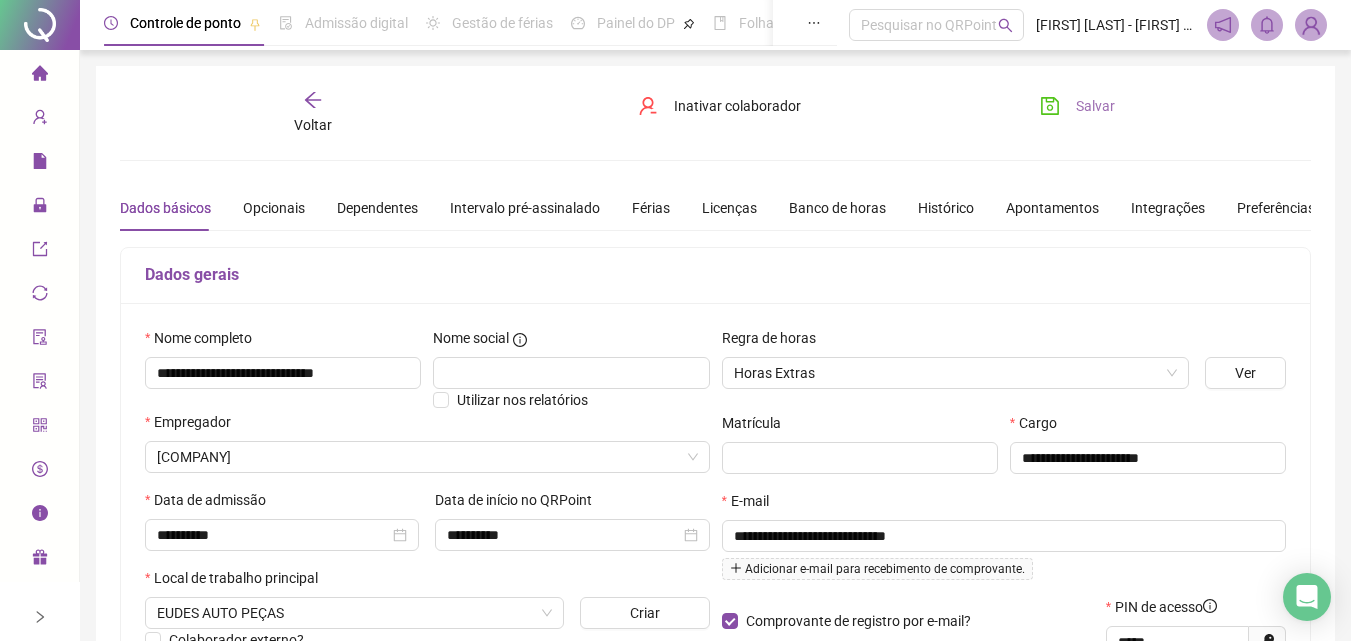 click on "Dados gerais" at bounding box center [715, 275] 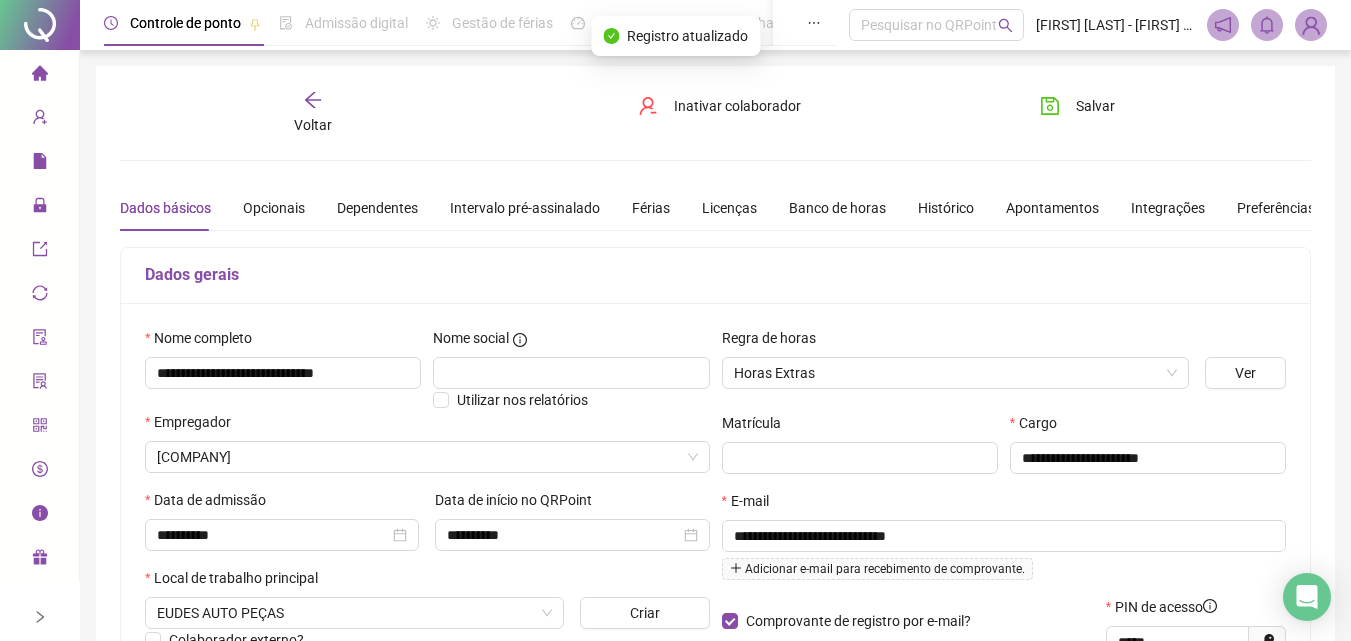 click on "Voltar" at bounding box center [313, 125] 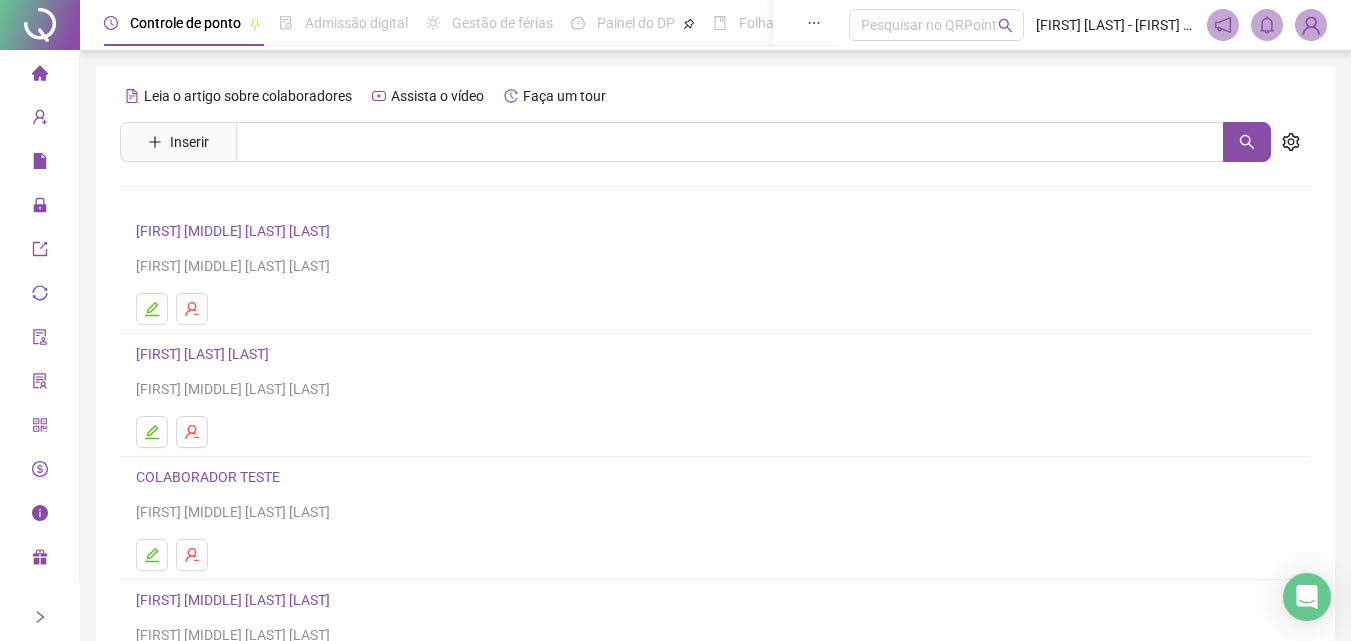 click at bounding box center (40, 25) 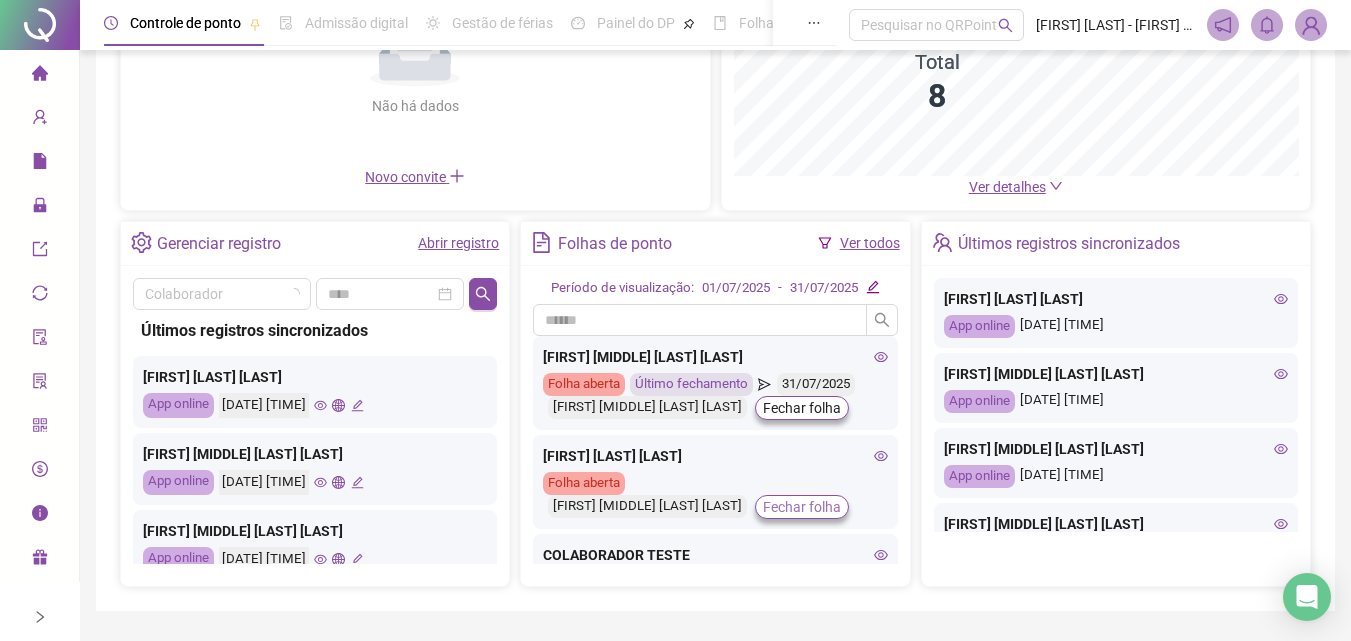 scroll, scrollTop: 323, scrollLeft: 0, axis: vertical 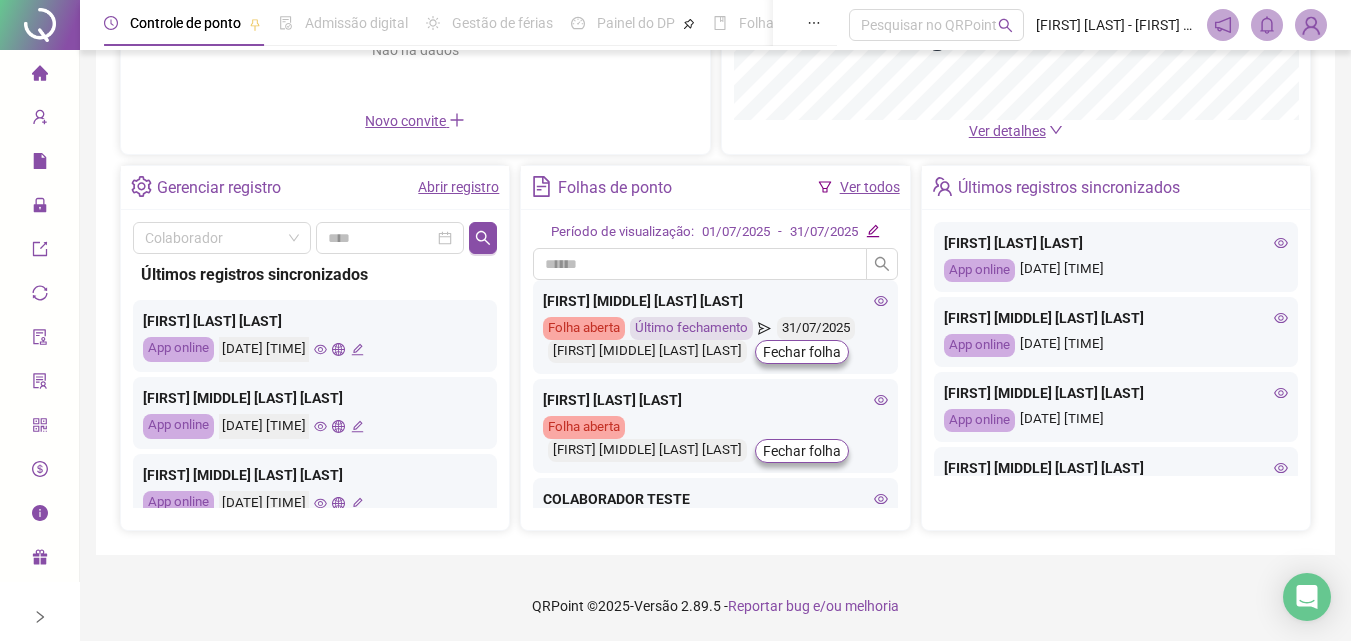 click 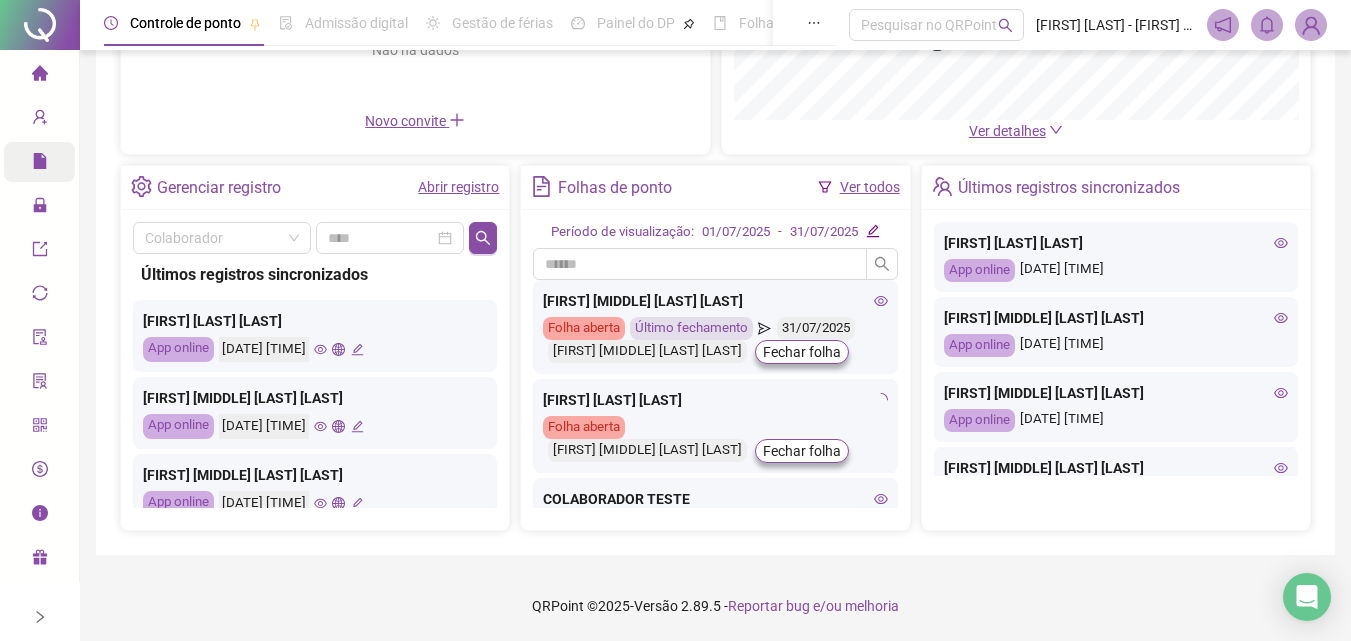 click 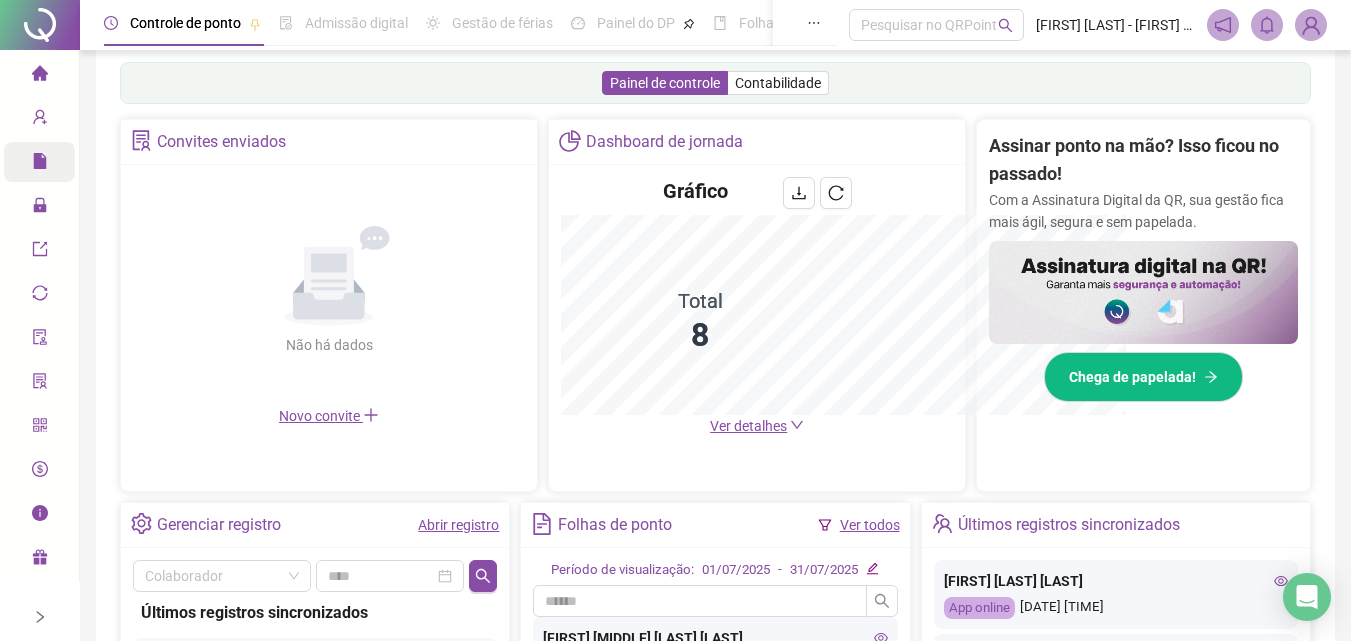 scroll, scrollTop: 618, scrollLeft: 0, axis: vertical 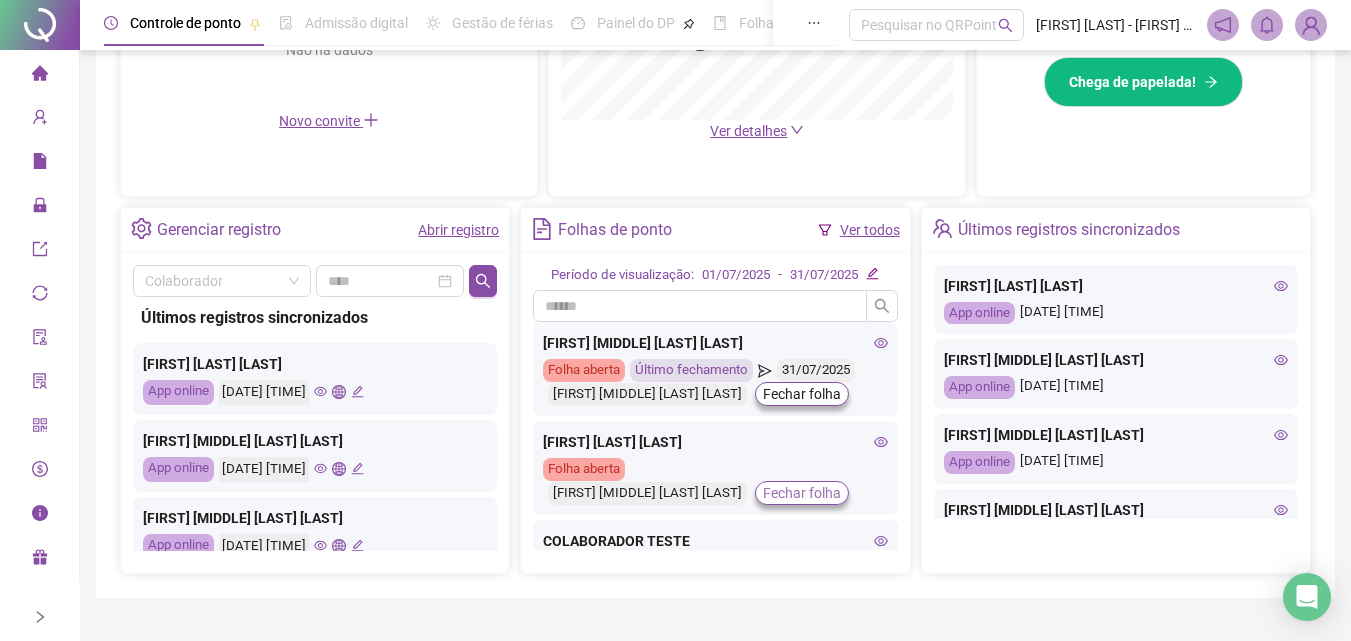 click on "Fechar folha" at bounding box center (802, 493) 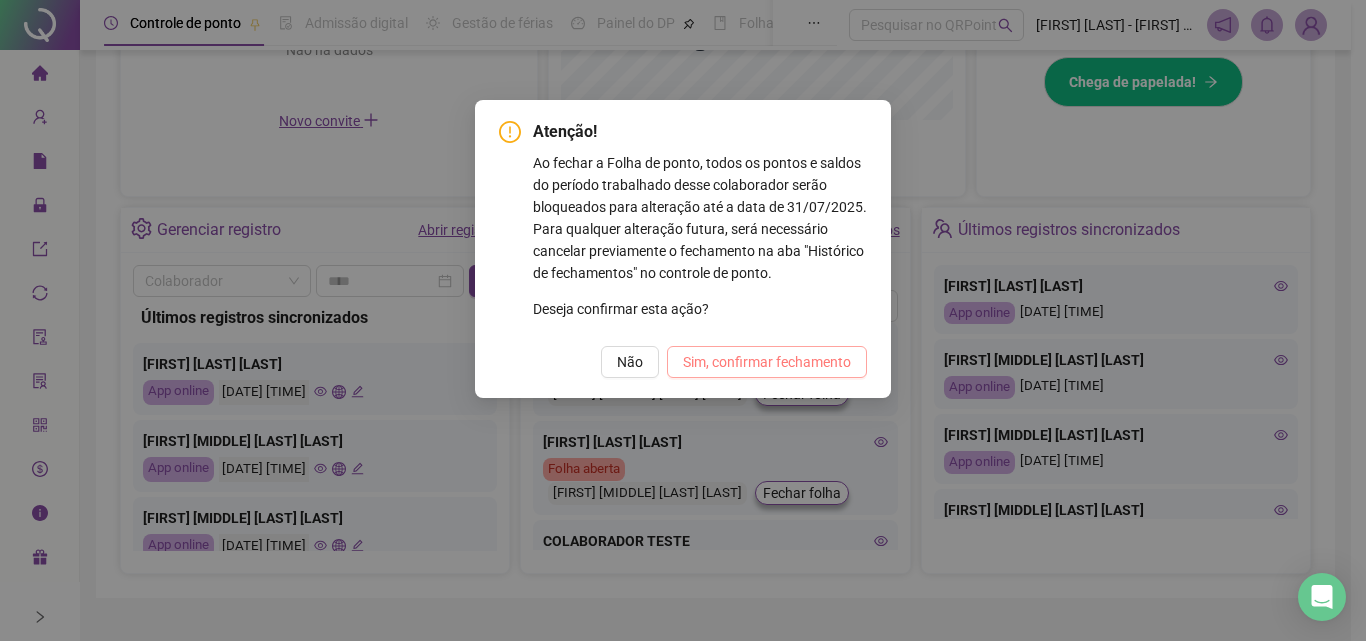 click on "Sim, confirmar fechamento" at bounding box center [767, 362] 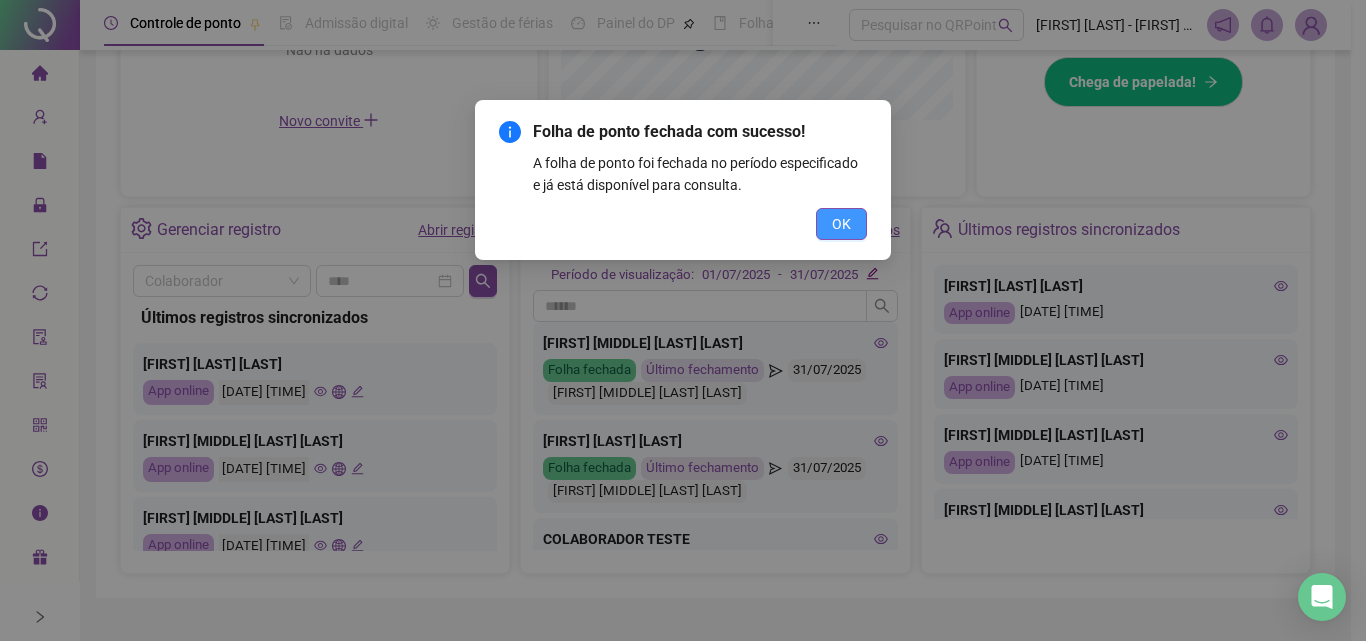 click on "OK" at bounding box center [841, 224] 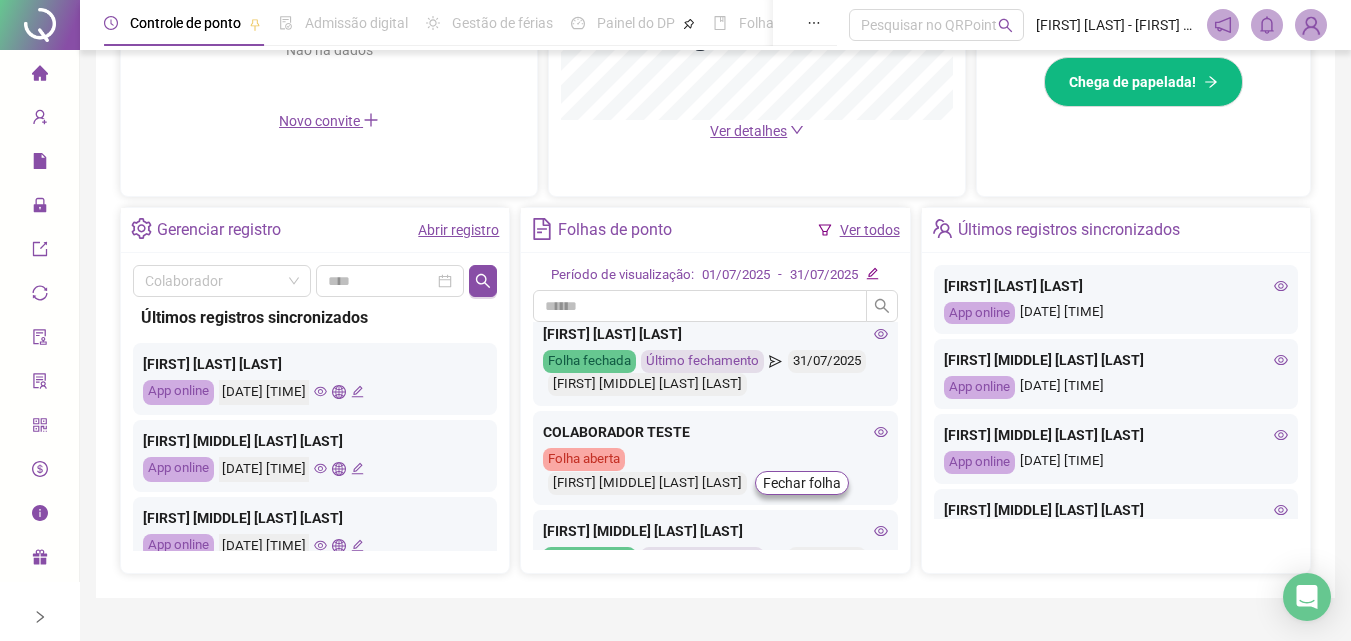 scroll, scrollTop: 0, scrollLeft: 0, axis: both 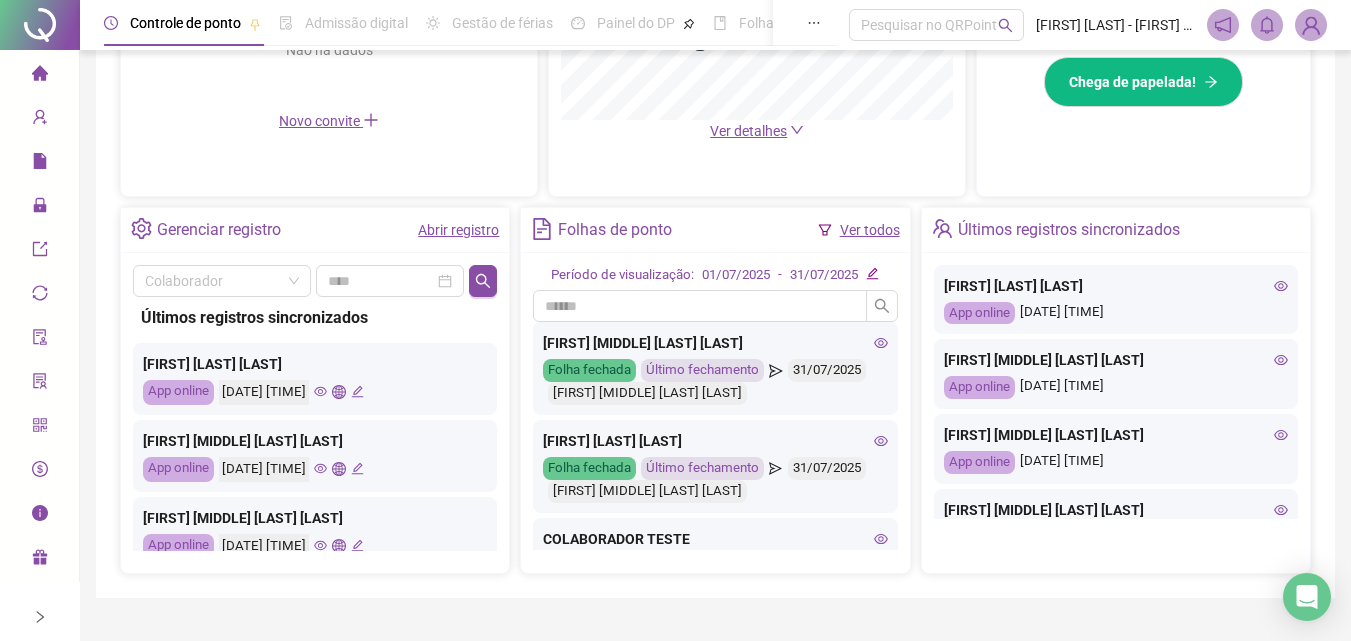 click on "Folha fechada" at bounding box center [589, 468] 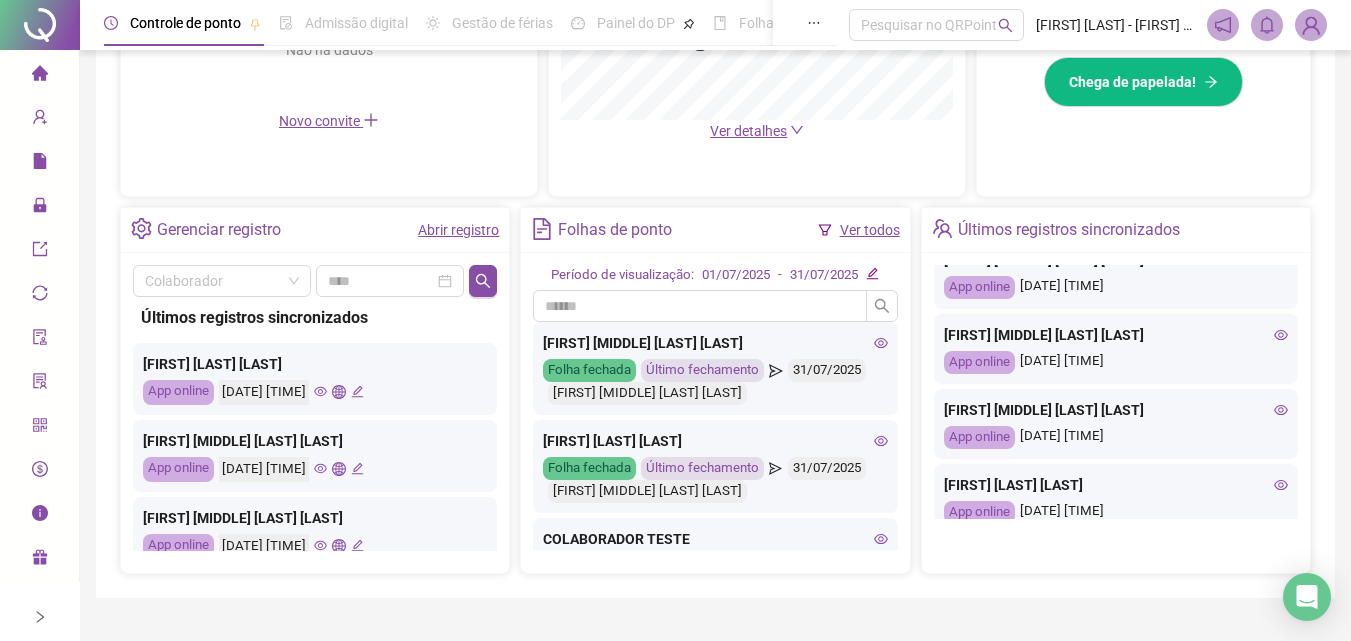 scroll, scrollTop: 0, scrollLeft: 0, axis: both 